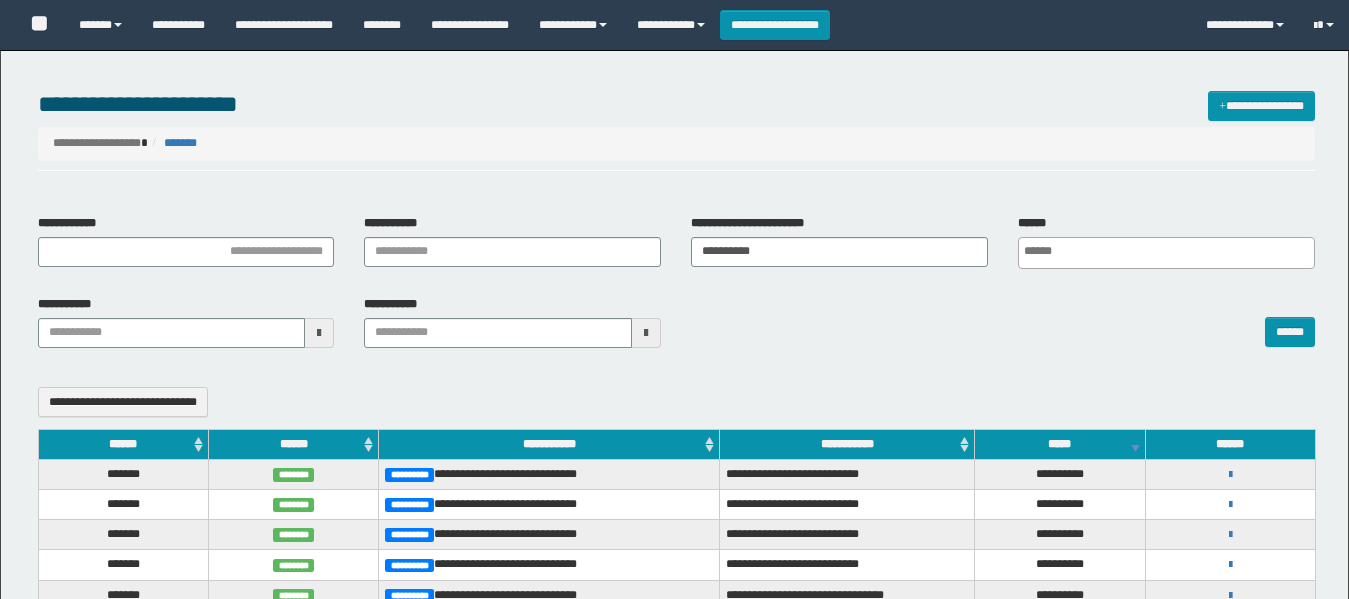 select 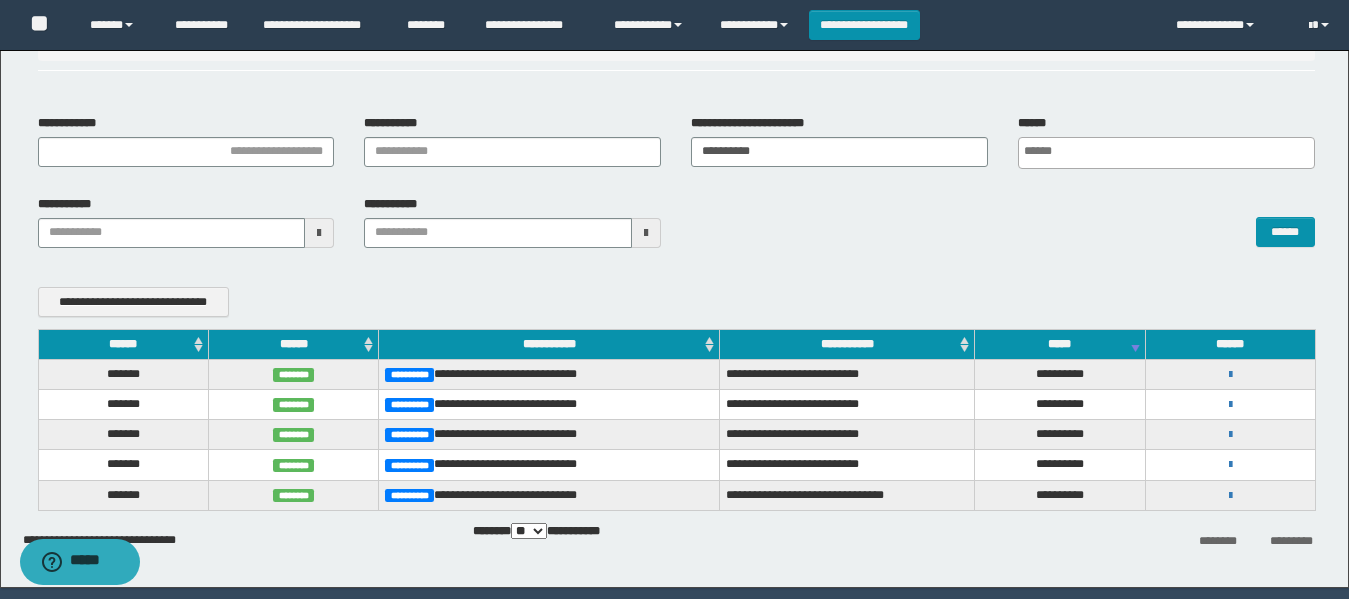 scroll, scrollTop: 0, scrollLeft: 0, axis: both 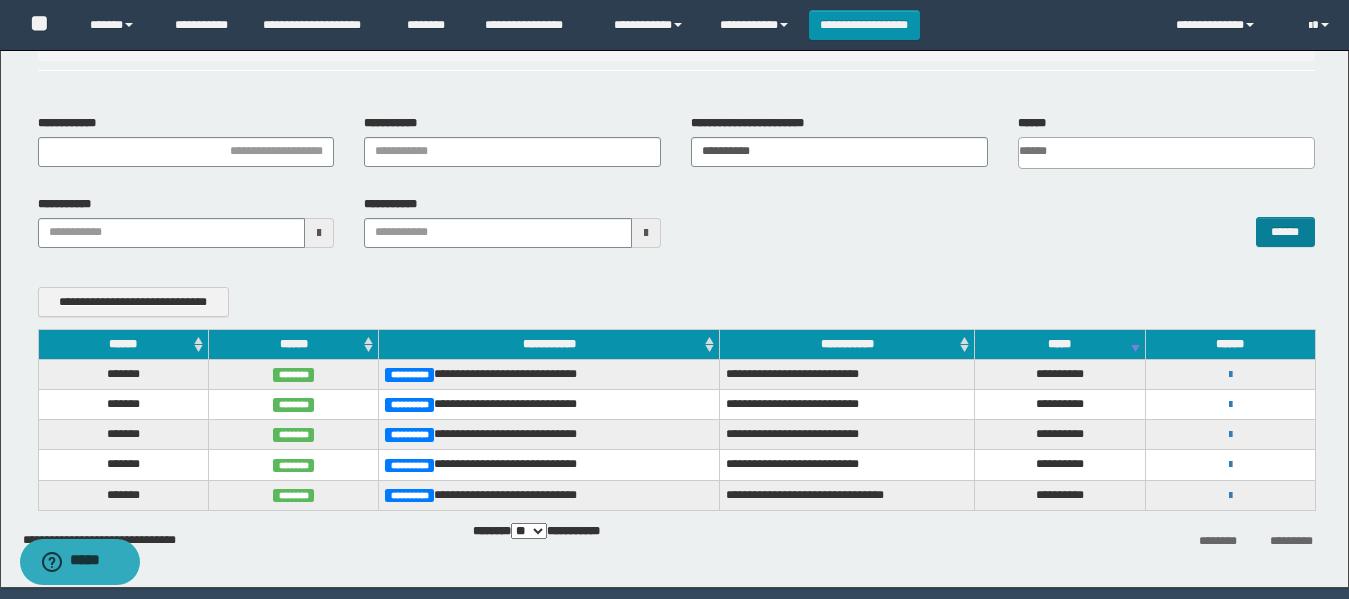 click on "******" at bounding box center (1285, 232) 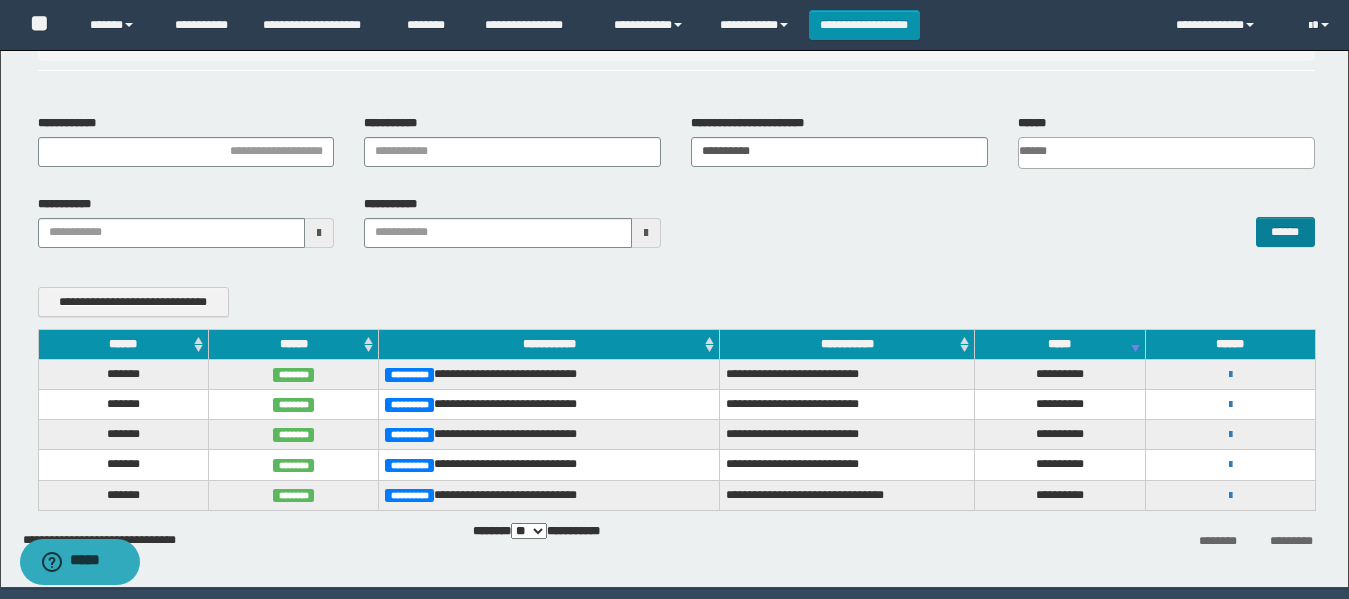 click on "******" at bounding box center [1285, 232] 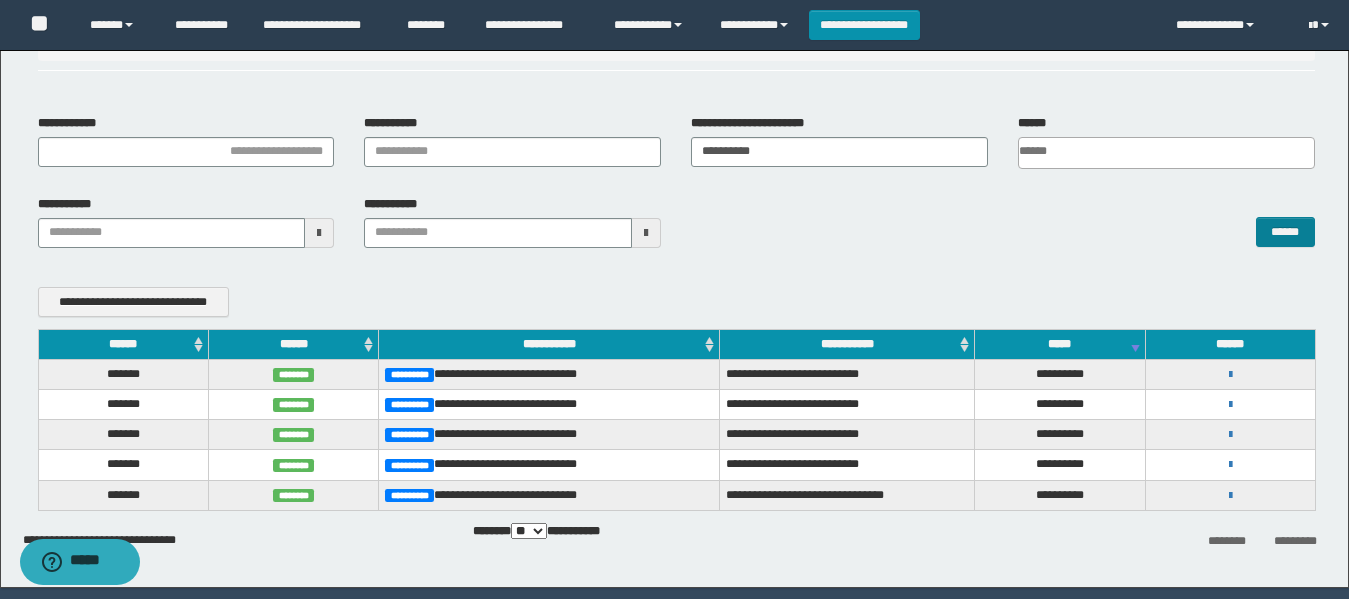 click on "******" at bounding box center (1285, 232) 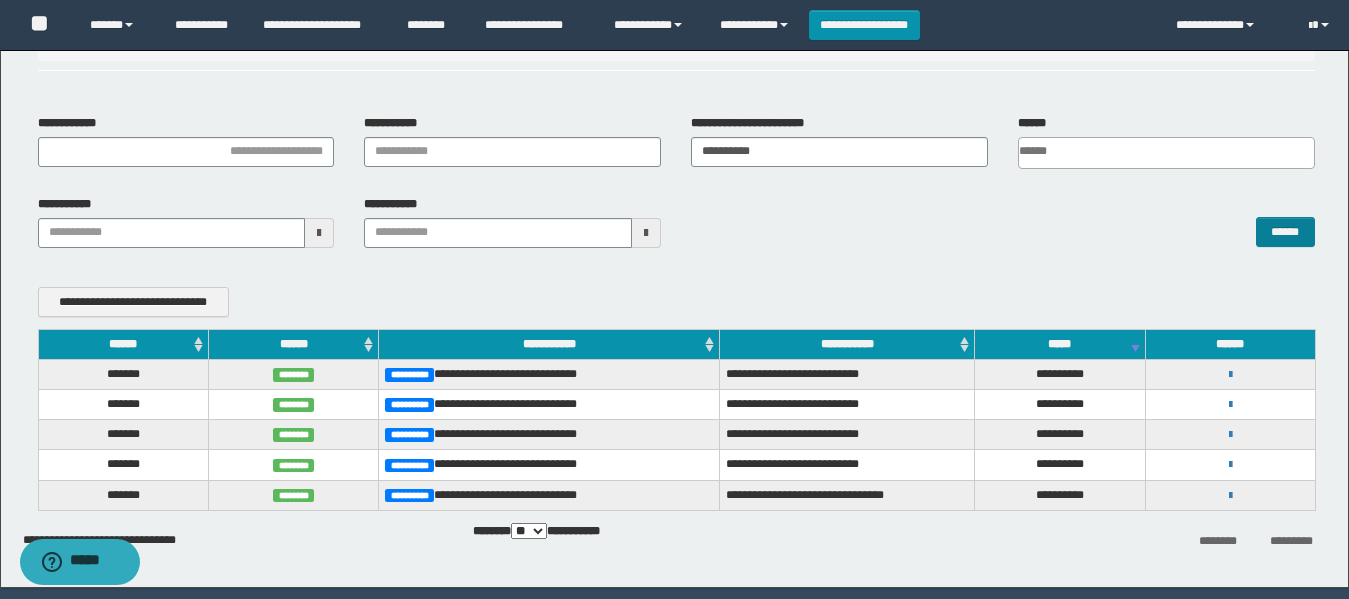 click on "******" at bounding box center [1285, 232] 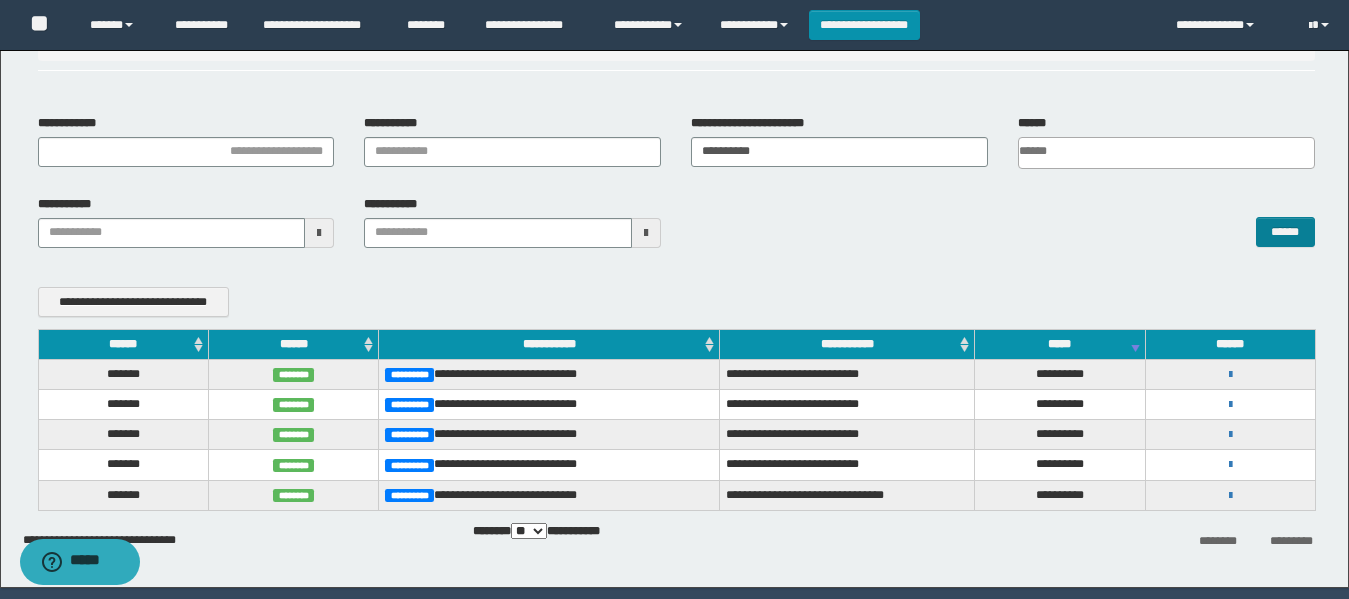 click on "******" at bounding box center [1285, 232] 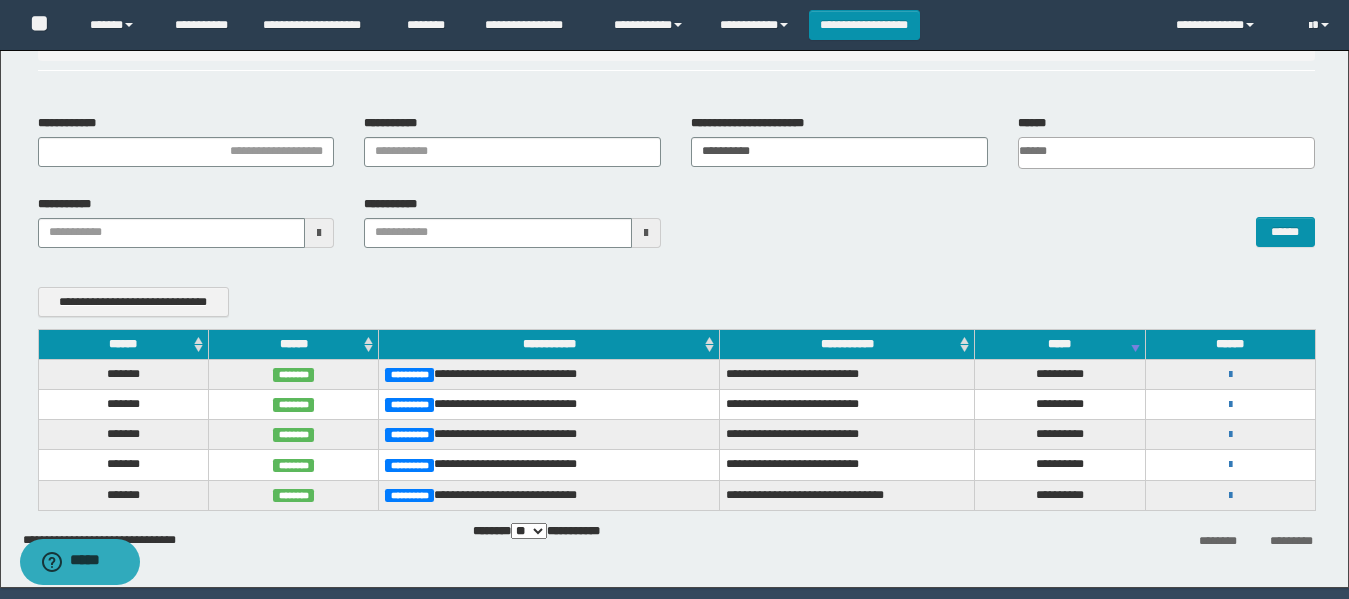 type 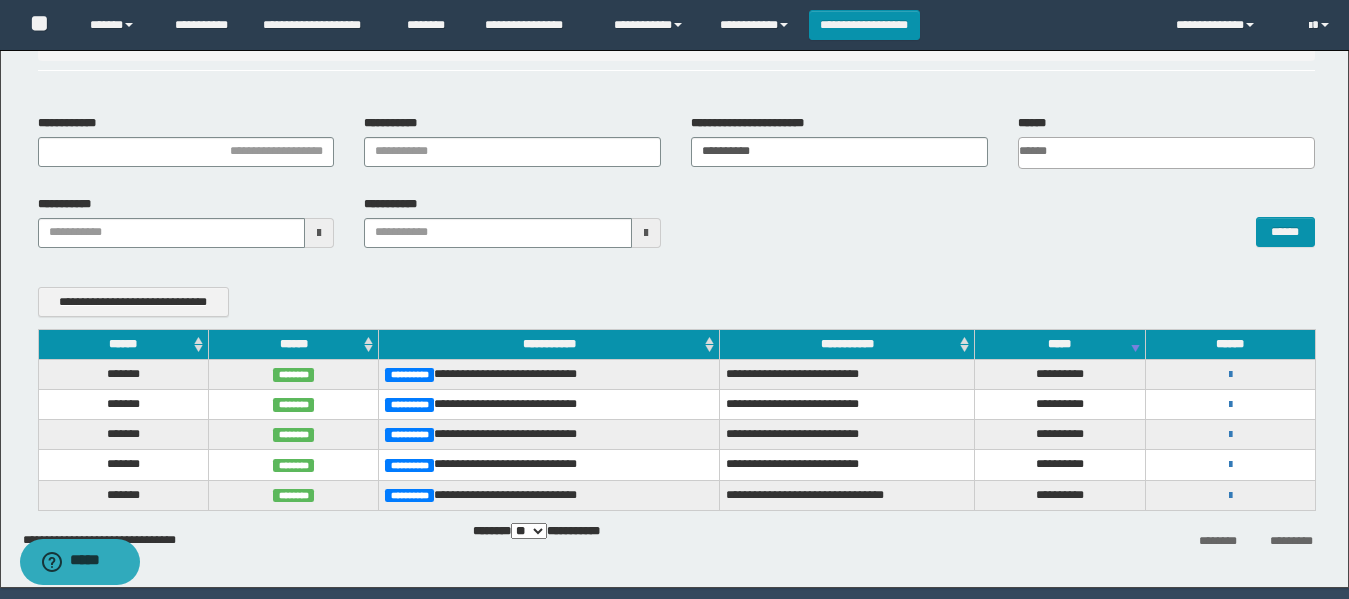 drag, startPoint x: 1283, startPoint y: 232, endPoint x: 1176, endPoint y: 215, distance: 108.34205 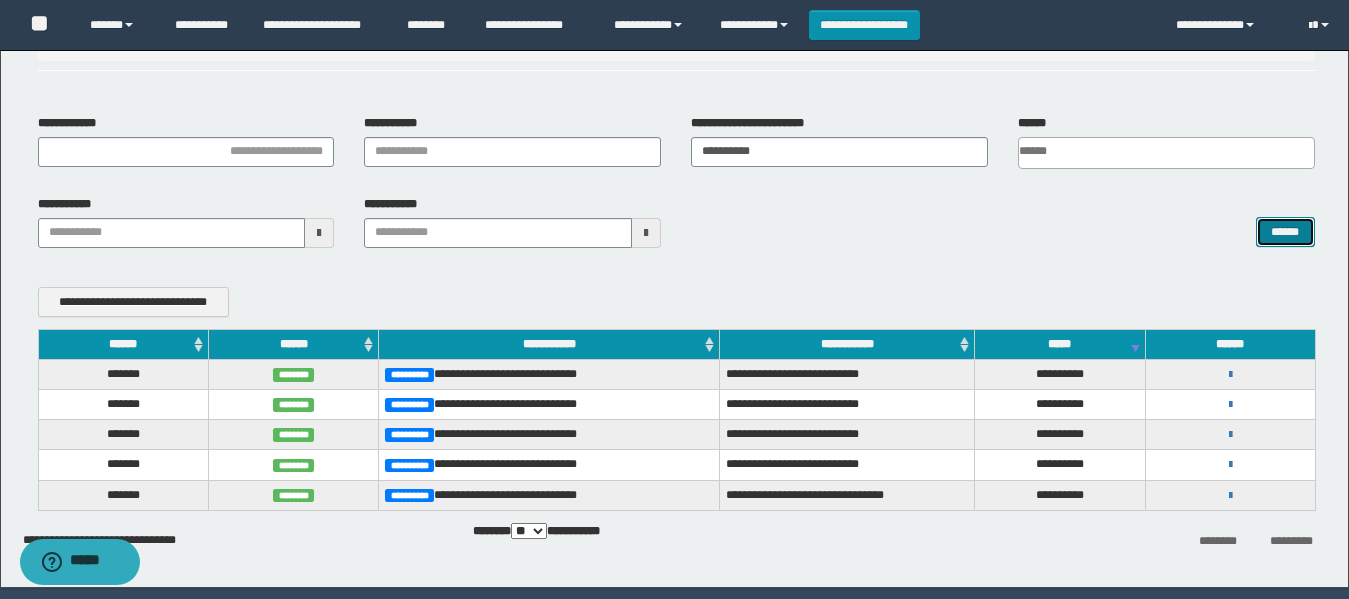 click on "******" at bounding box center (1285, 232) 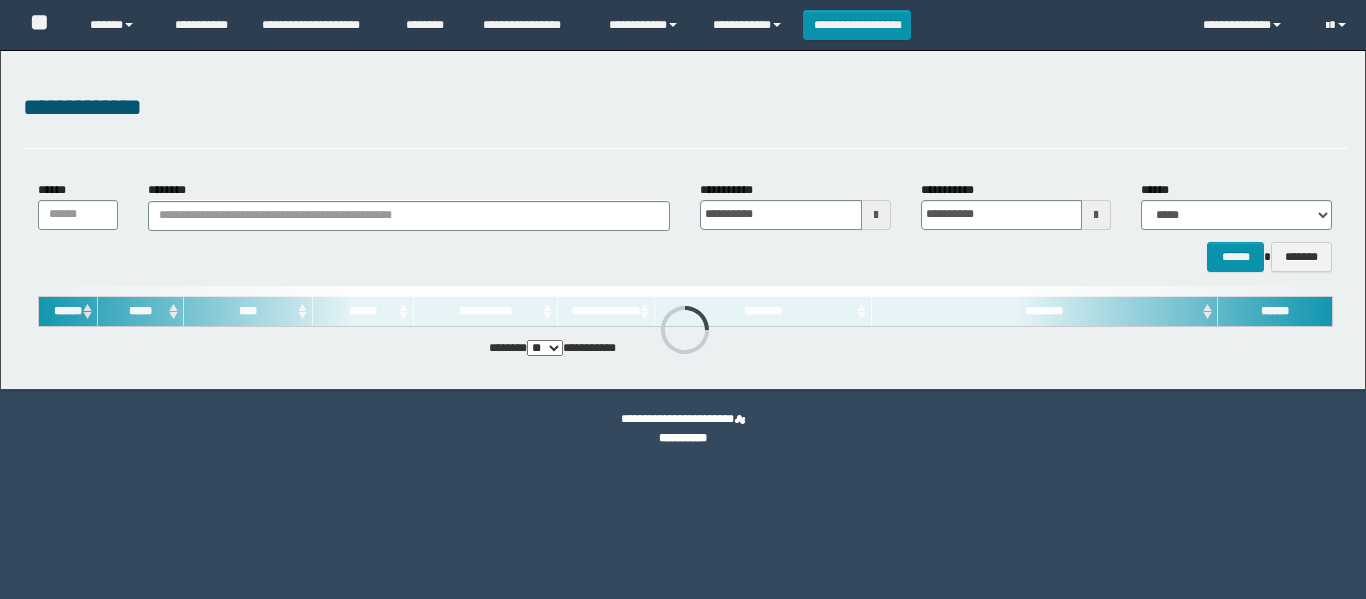scroll, scrollTop: 0, scrollLeft: 0, axis: both 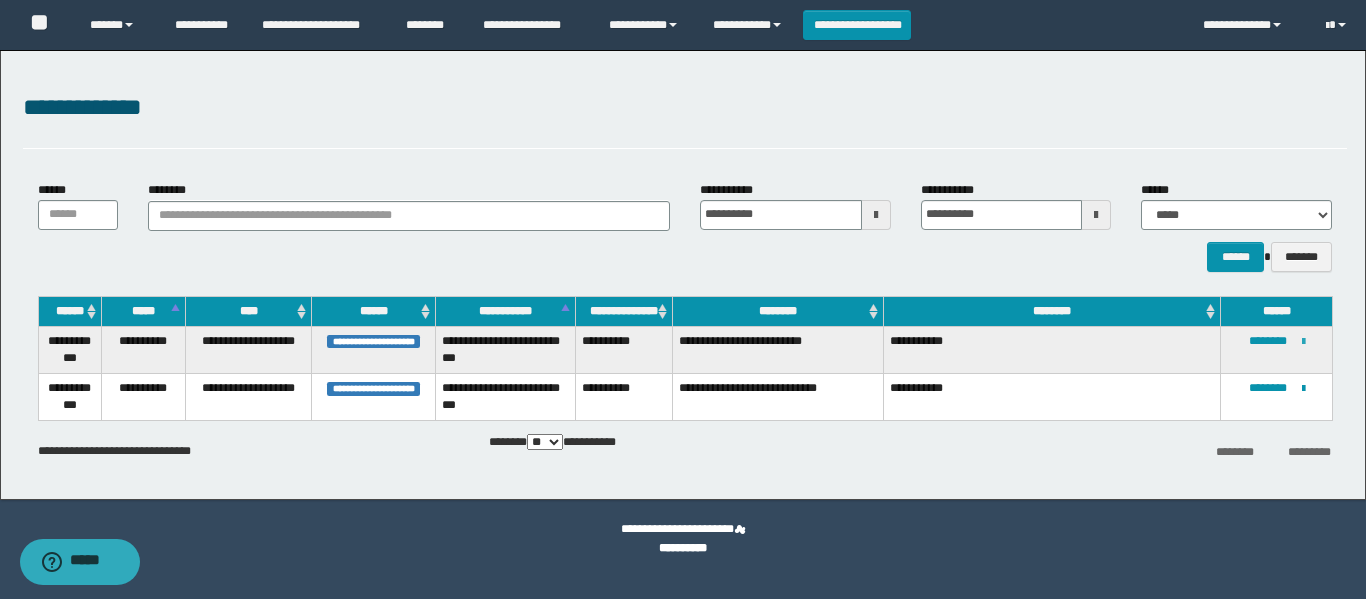 click at bounding box center [1303, 342] 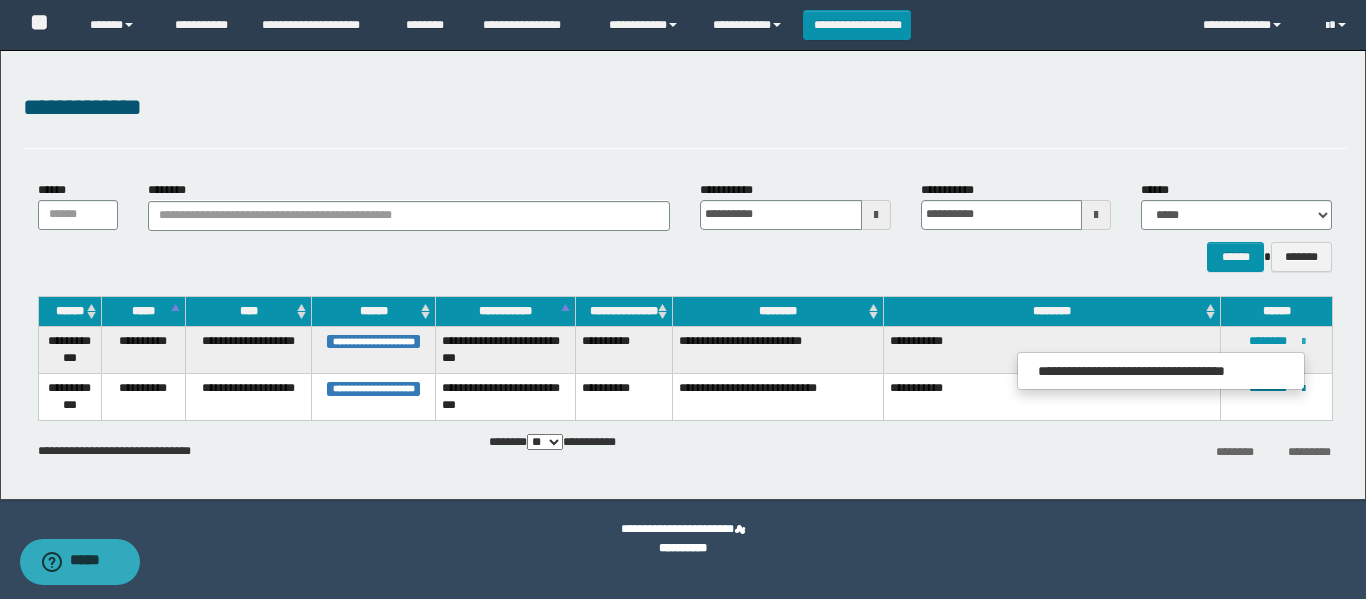 click at bounding box center [1303, 342] 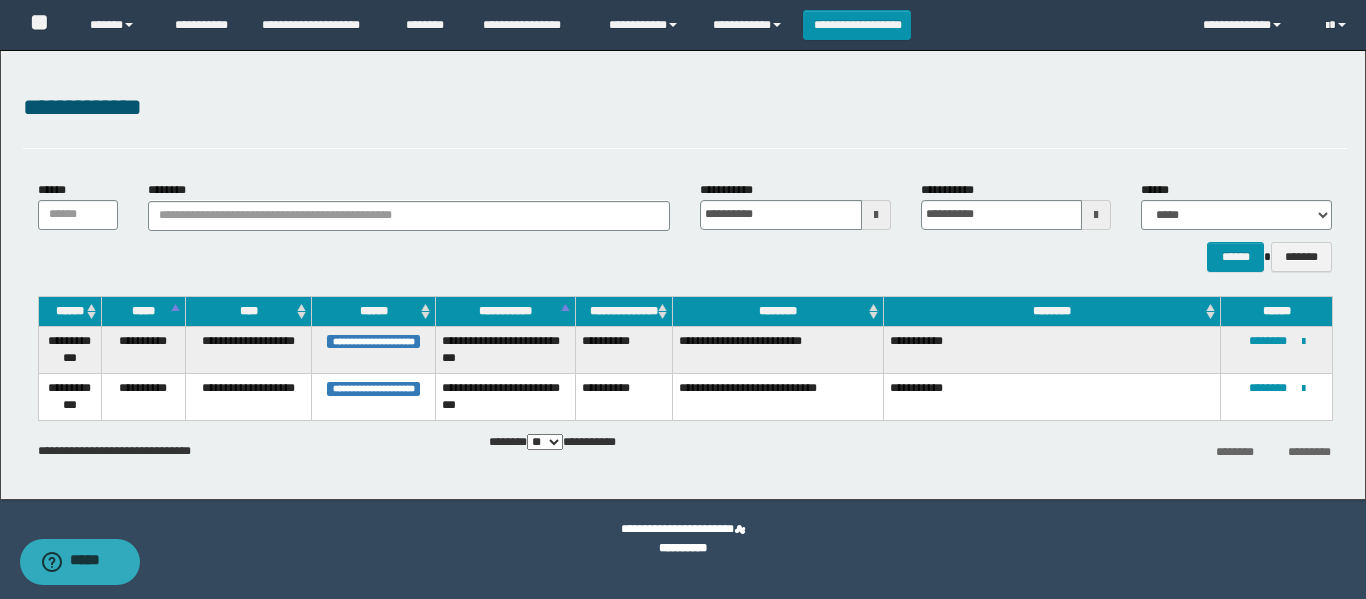 click on "**********" at bounding box center (1303, 341) 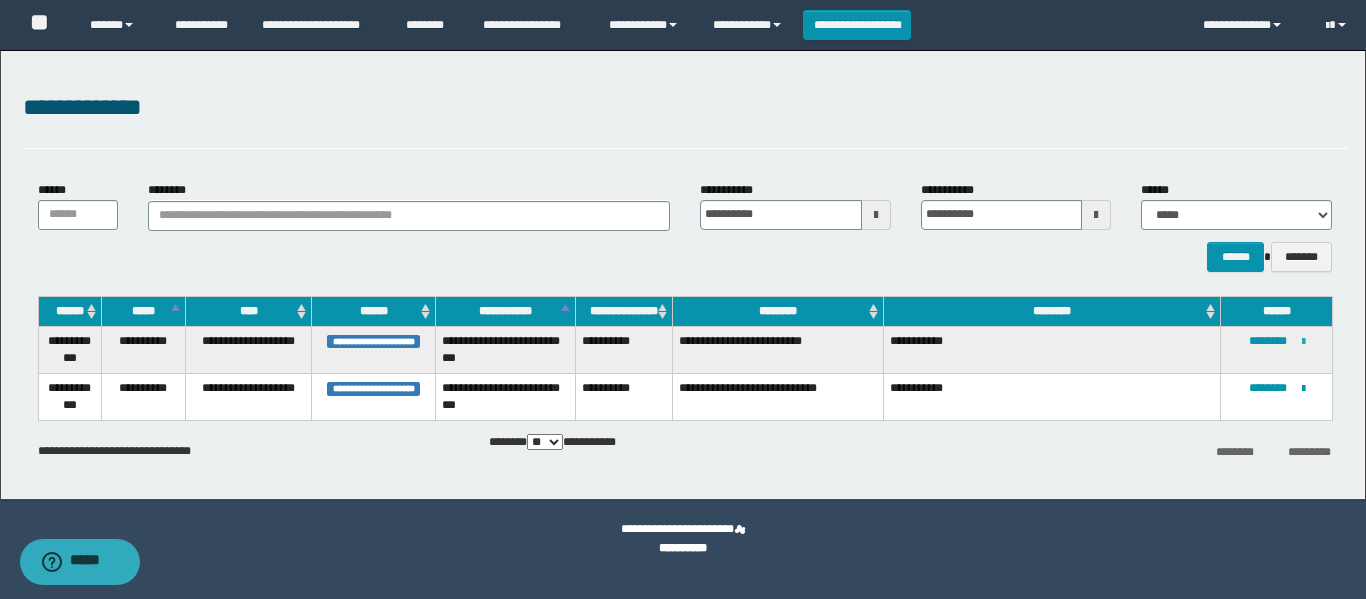 click at bounding box center (1303, 342) 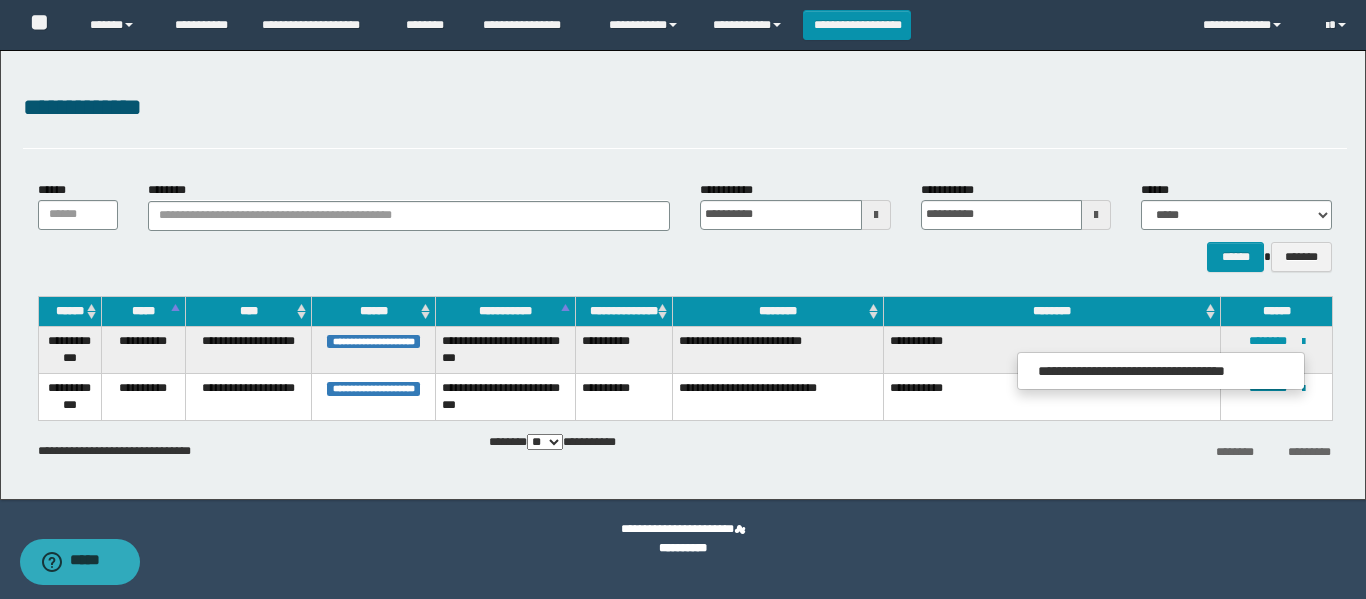click on "******** *********" at bounding box center (1126, 451) 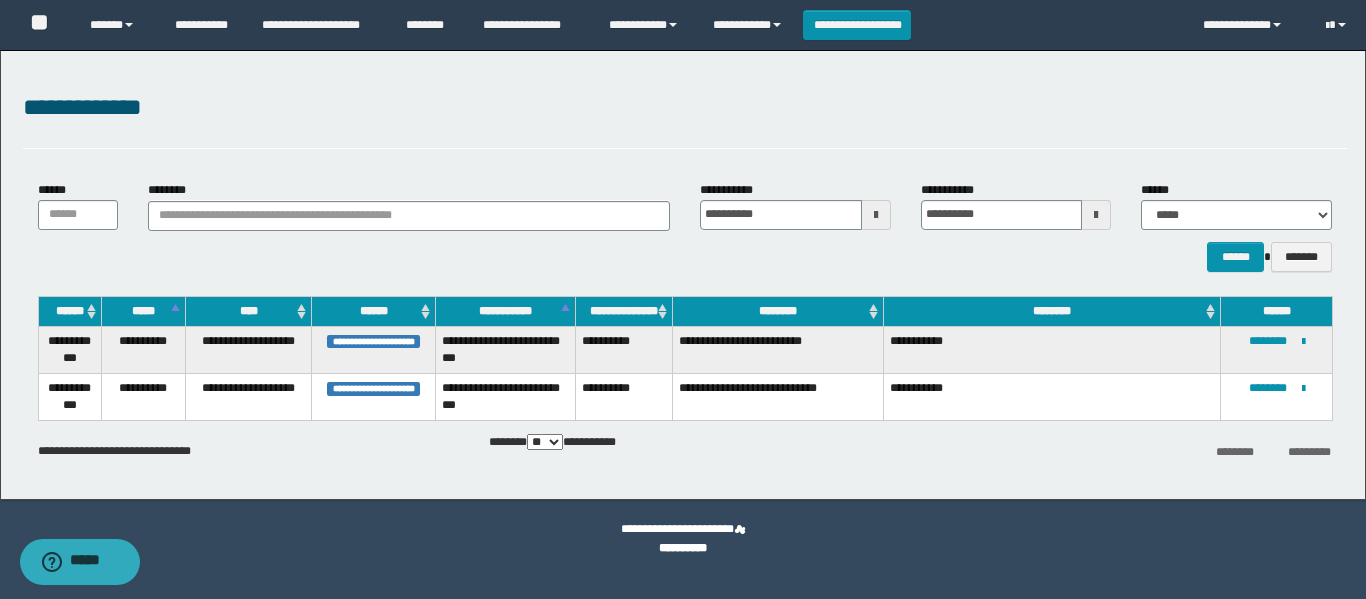 click on "**********" at bounding box center [1277, 396] 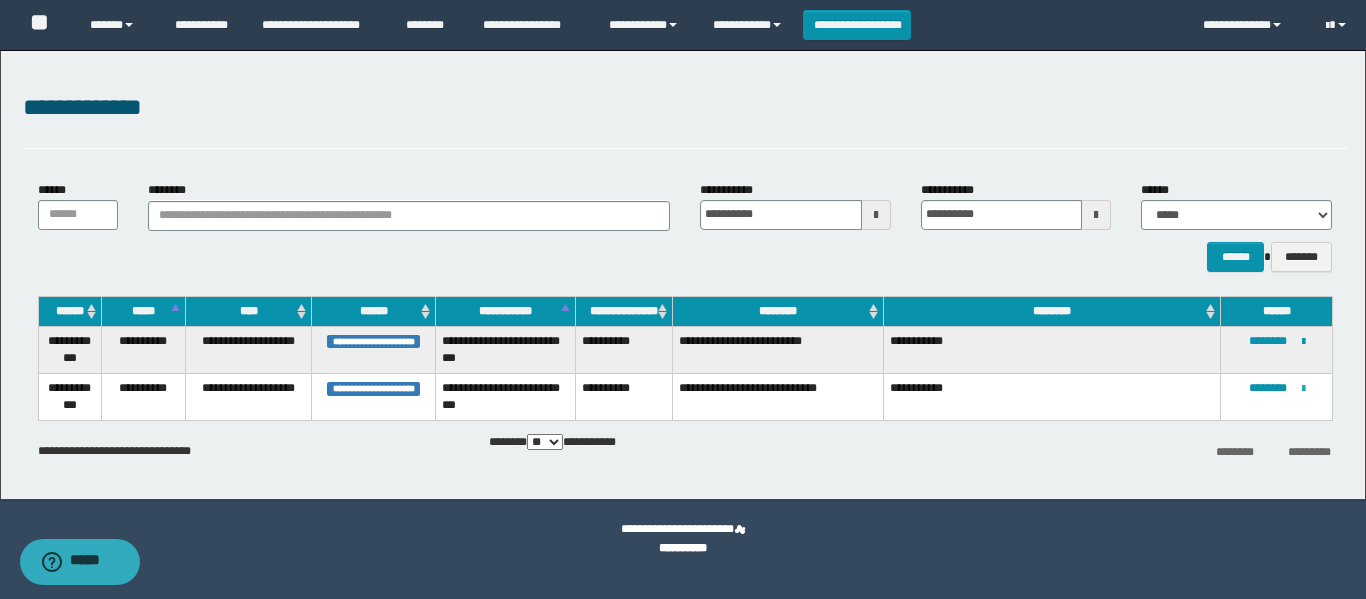 click at bounding box center [1303, 389] 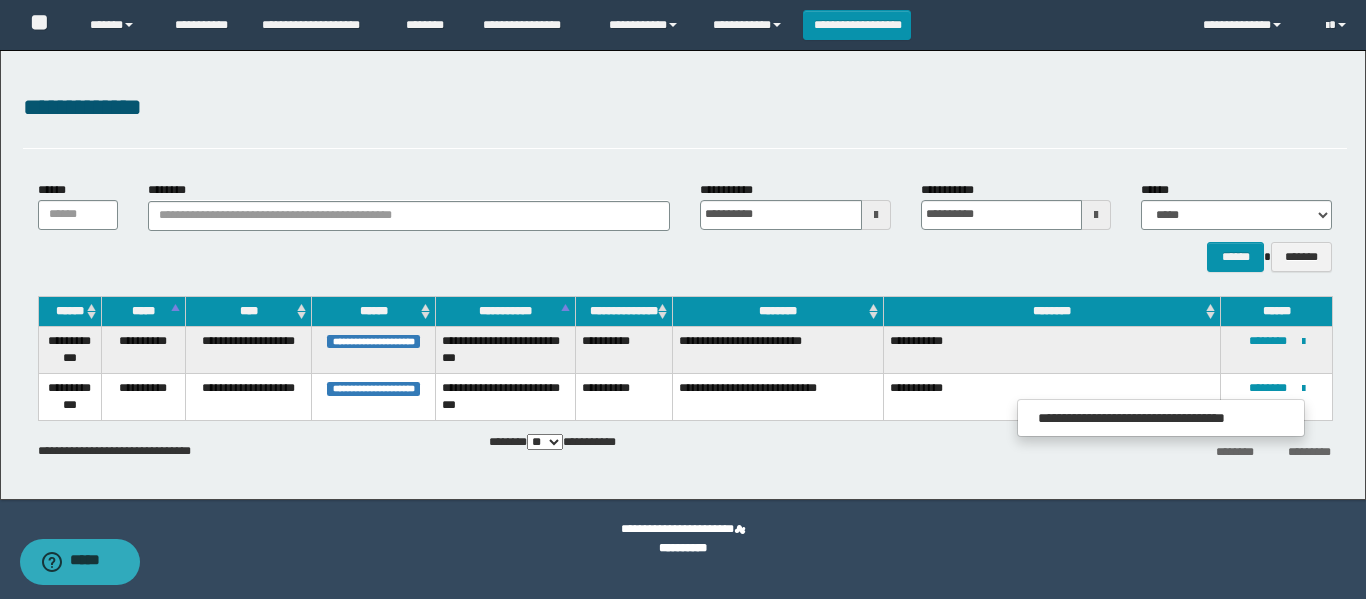 drag, startPoint x: 1074, startPoint y: 482, endPoint x: 1060, endPoint y: 437, distance: 47.127487 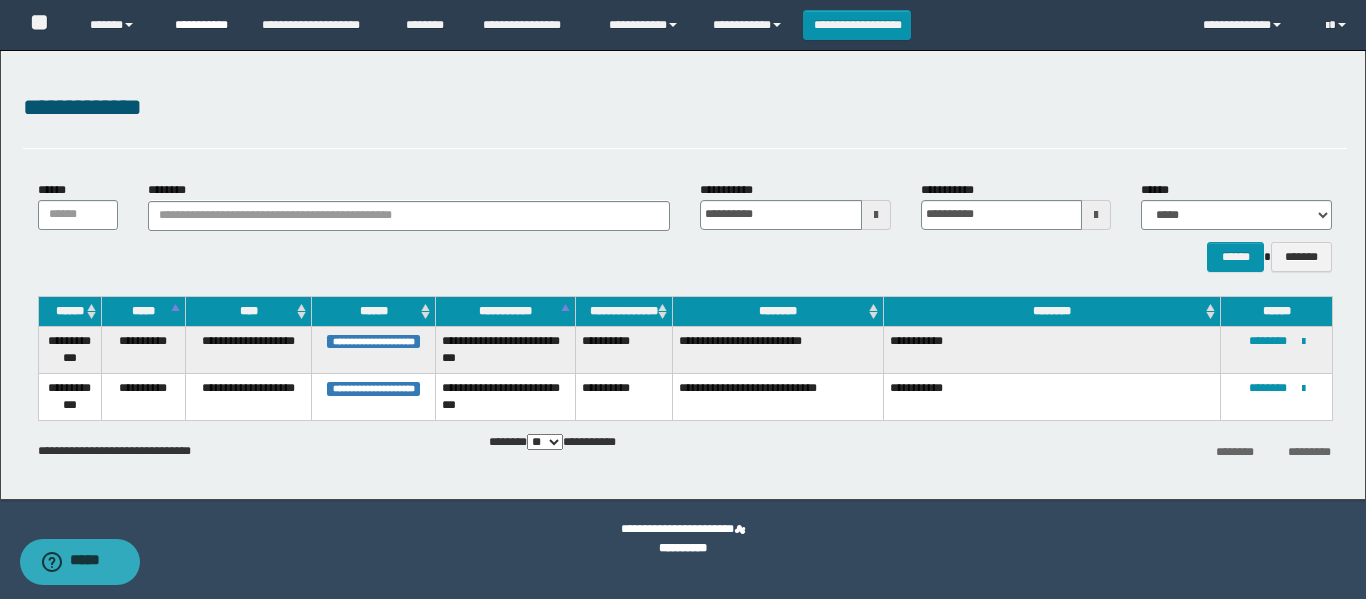 click on "**********" at bounding box center [203, 25] 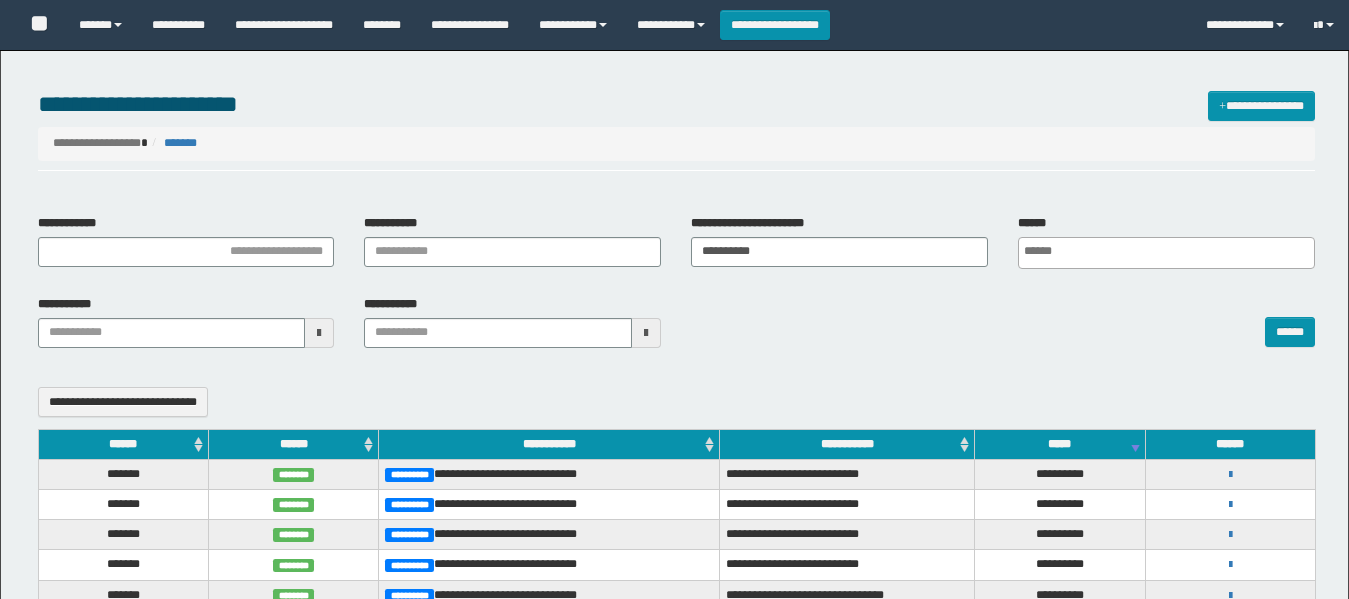 select 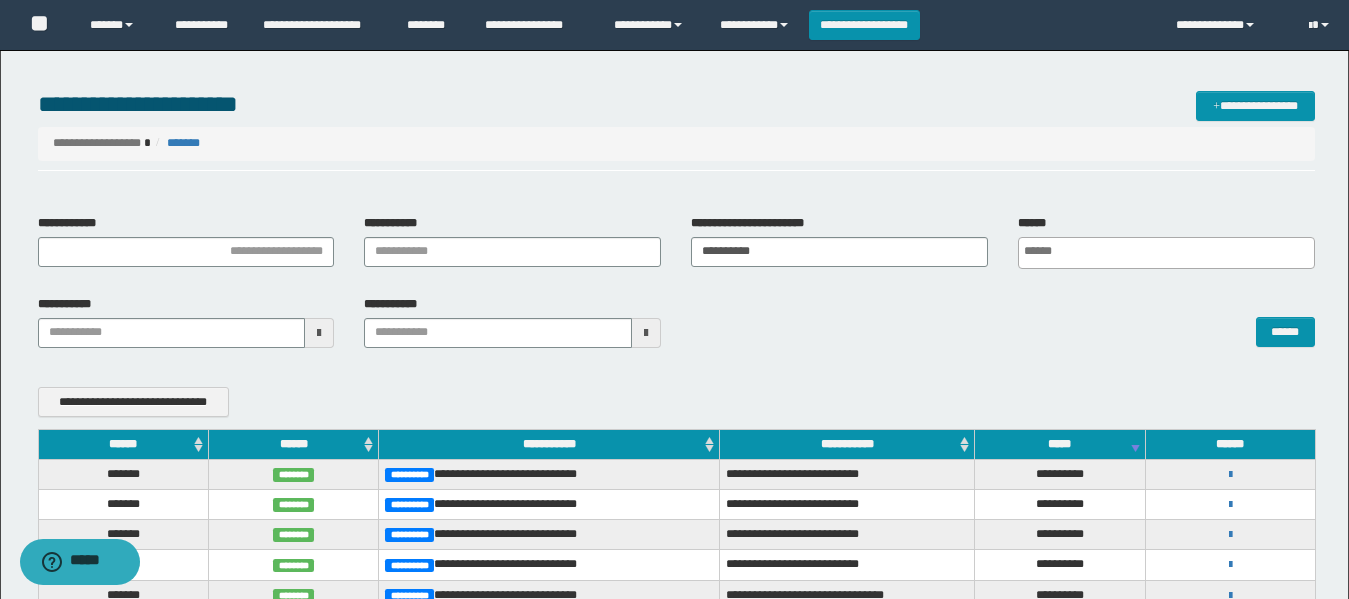 scroll, scrollTop: 0, scrollLeft: 0, axis: both 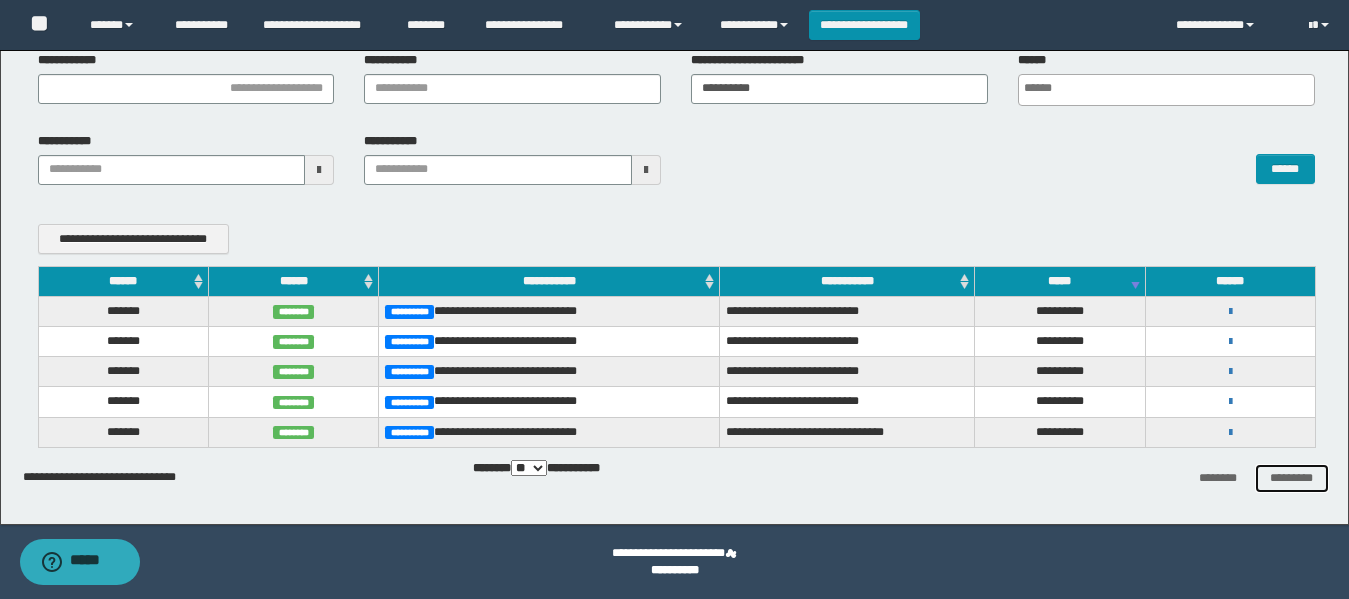 click on "*********" at bounding box center (1292, 478) 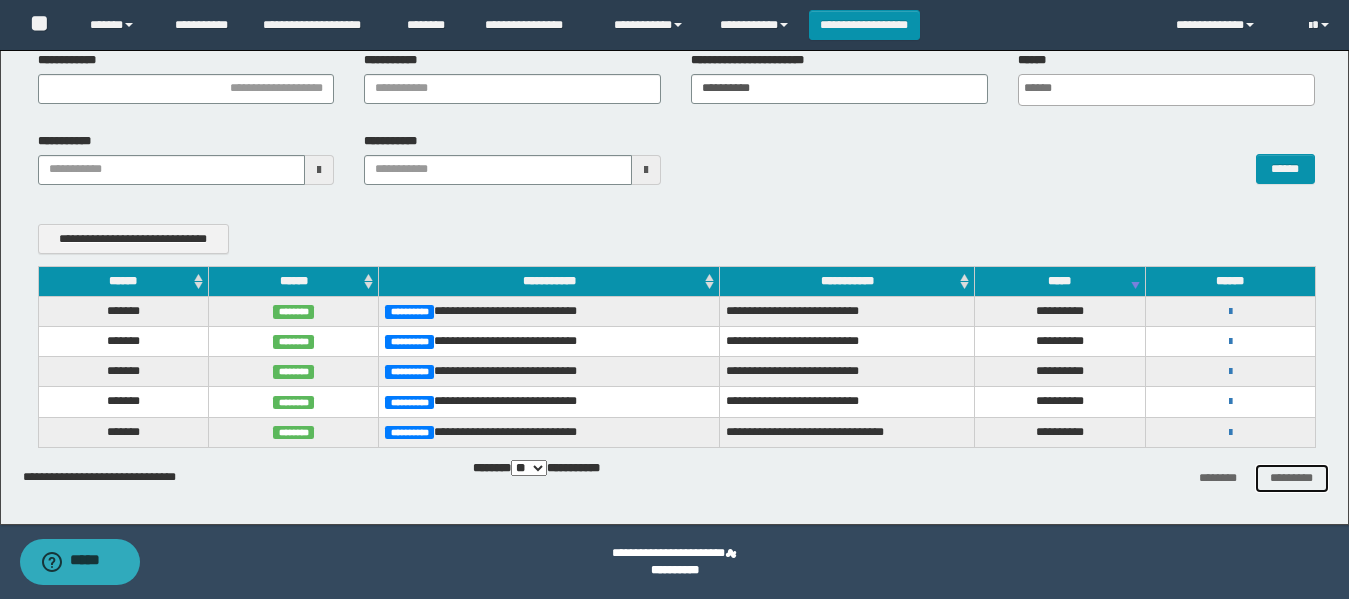 click on "*********" at bounding box center (1292, 478) 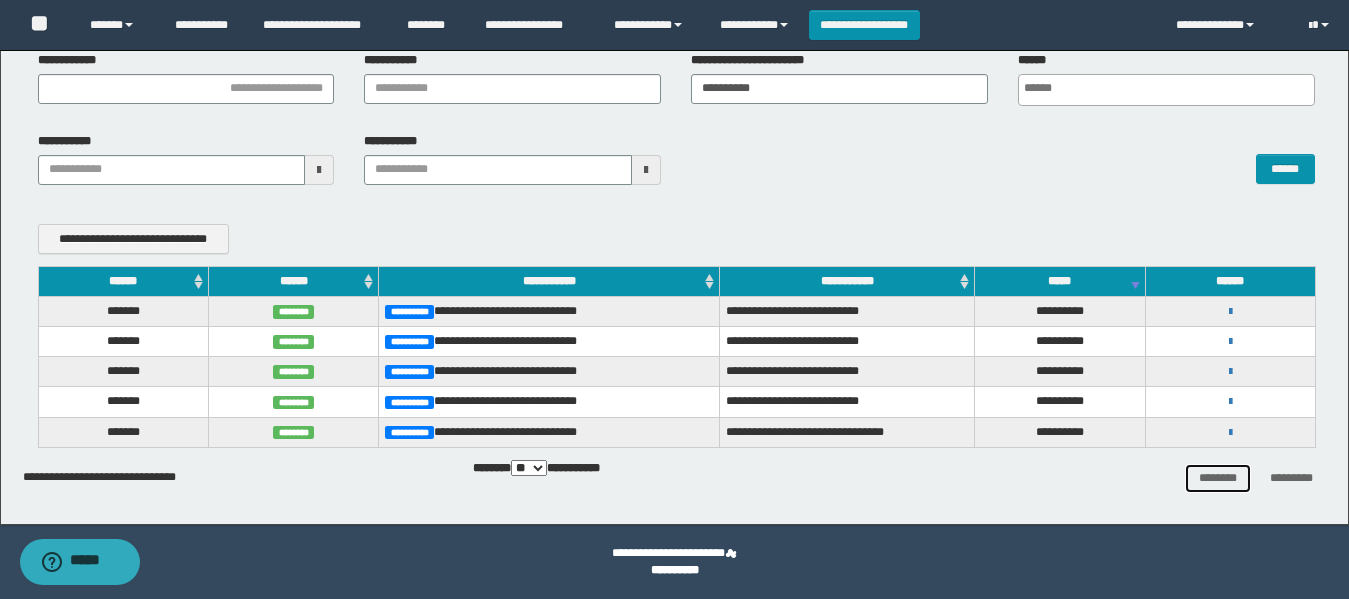 click on "********" at bounding box center [1218, 478] 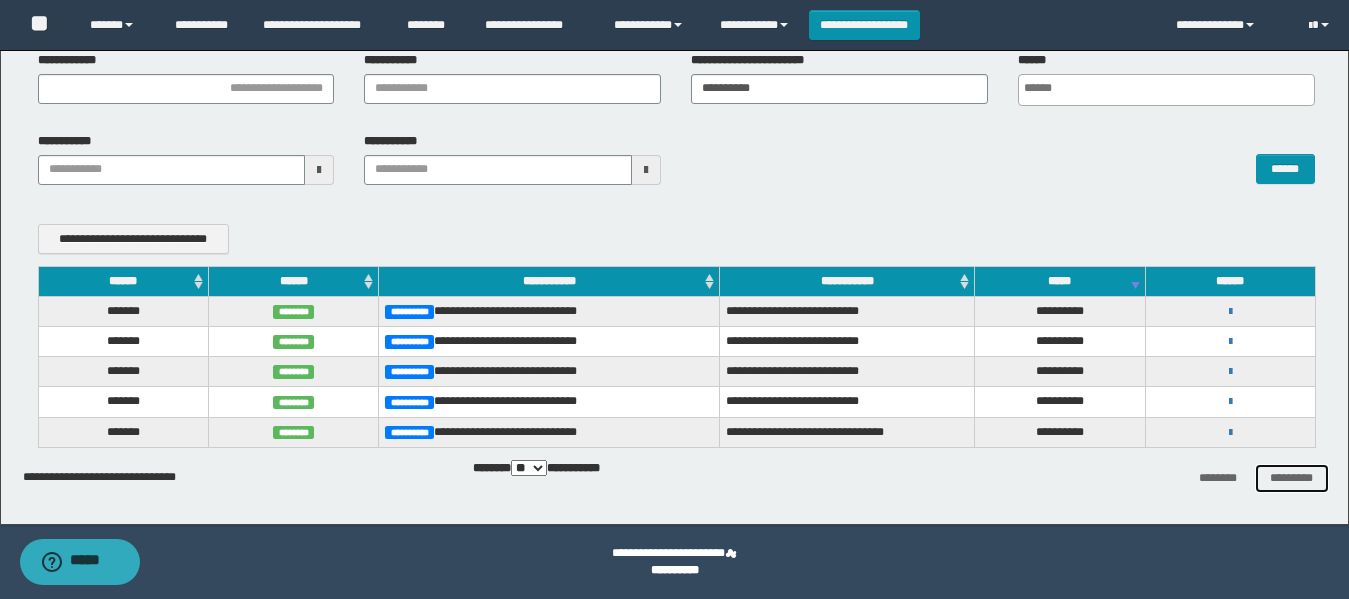 click on "*********" at bounding box center (1292, 478) 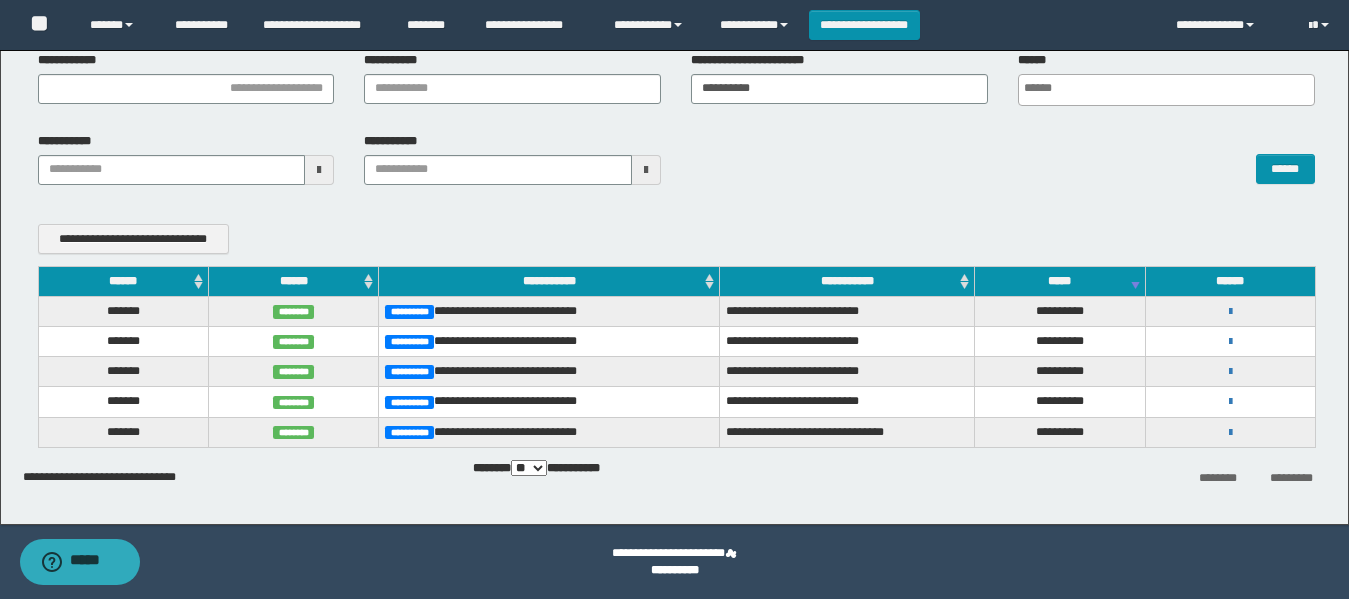 scroll, scrollTop: 0, scrollLeft: 0, axis: both 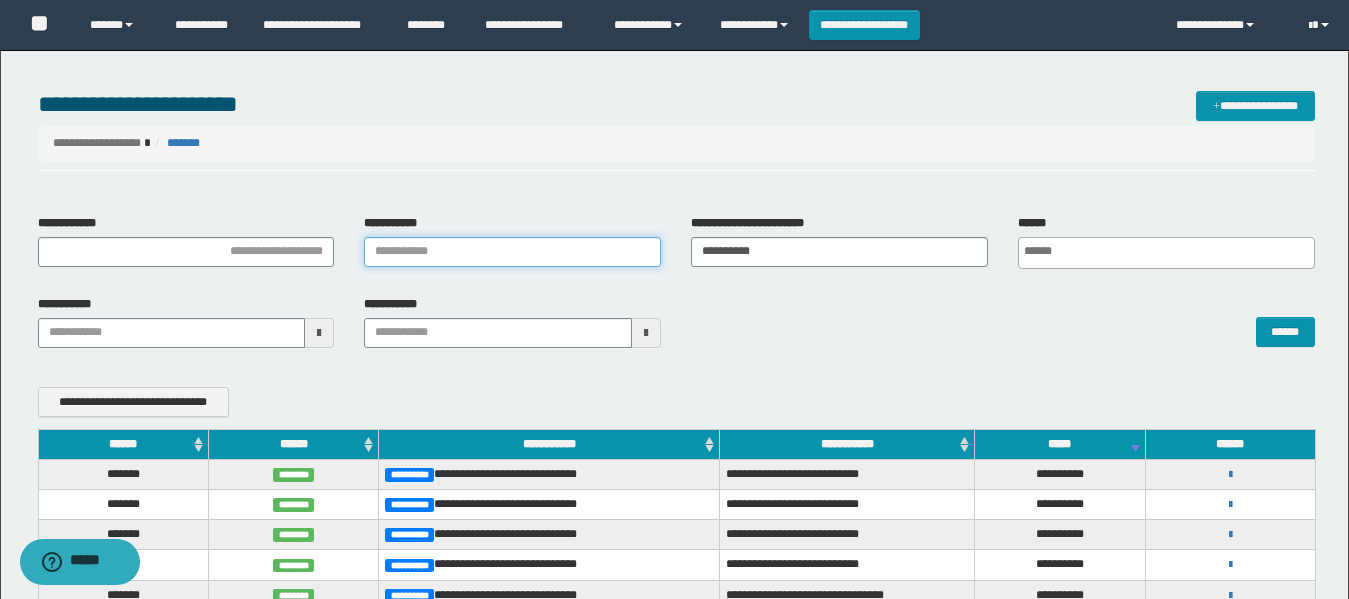 click on "**********" at bounding box center [512, 252] 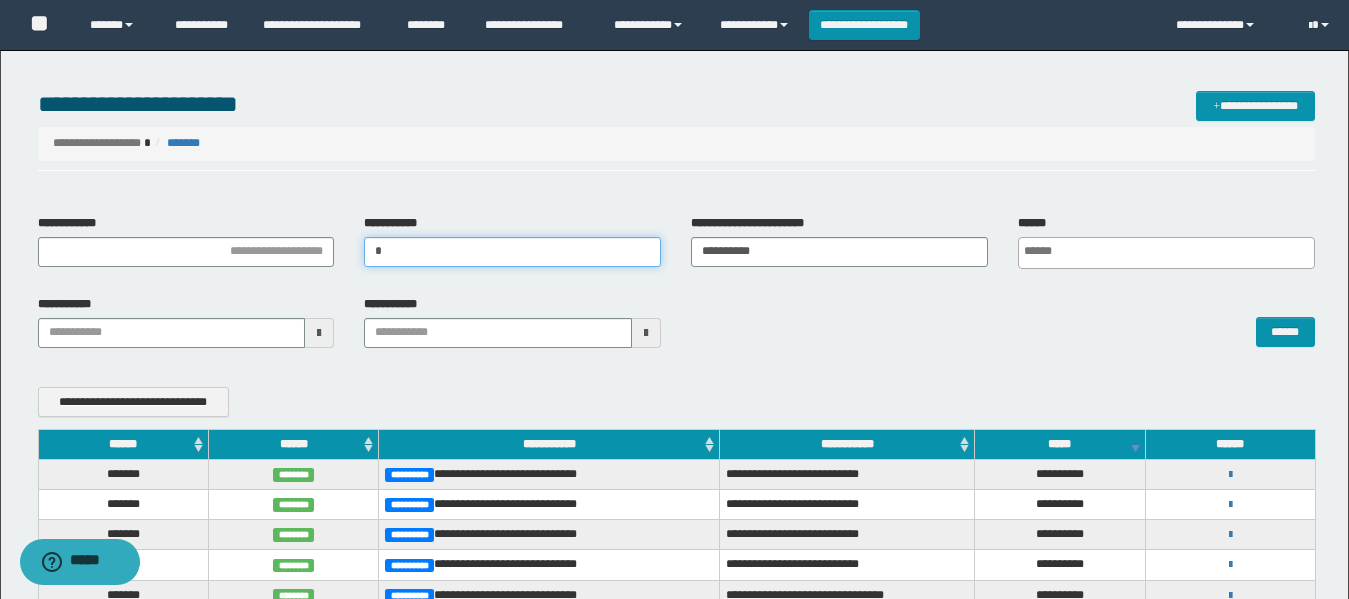 type 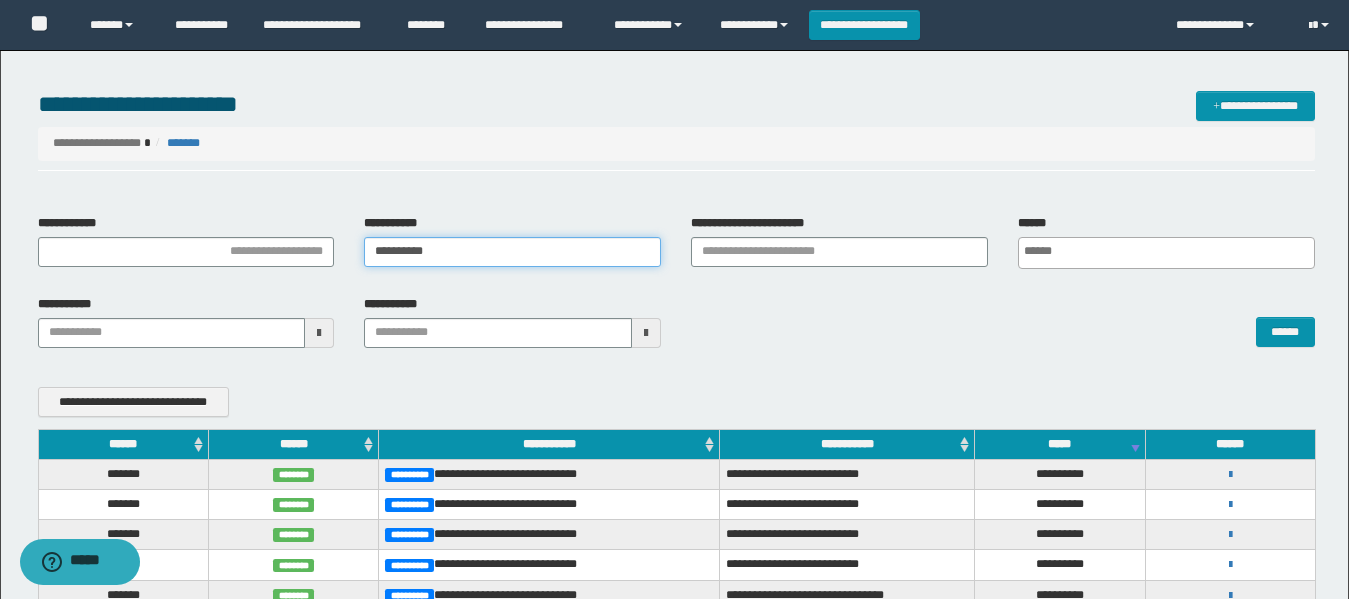 type on "**********" 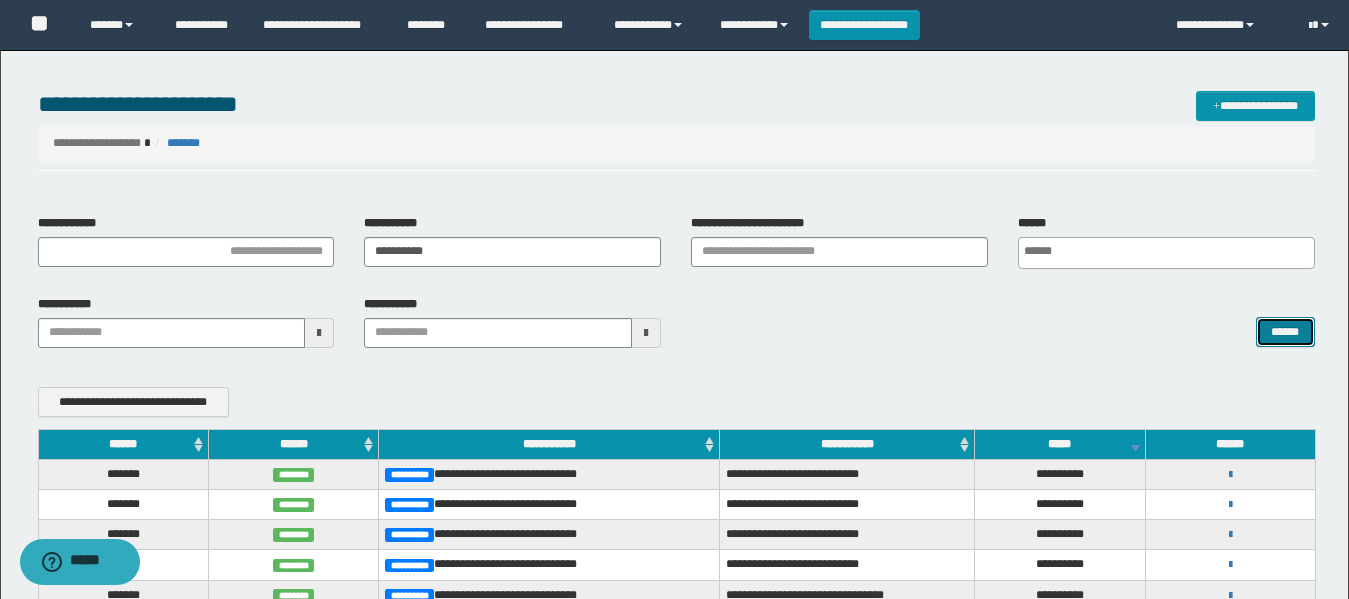 click on "******" at bounding box center [1285, 332] 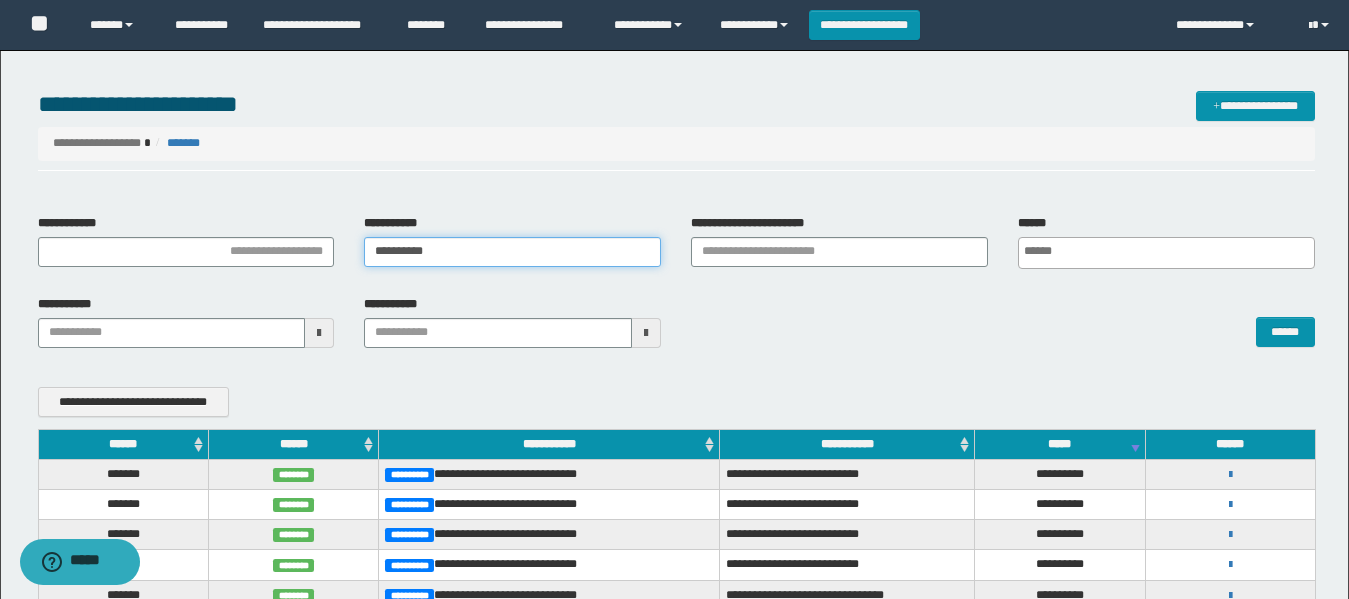 click on "**********" at bounding box center (676, 249) 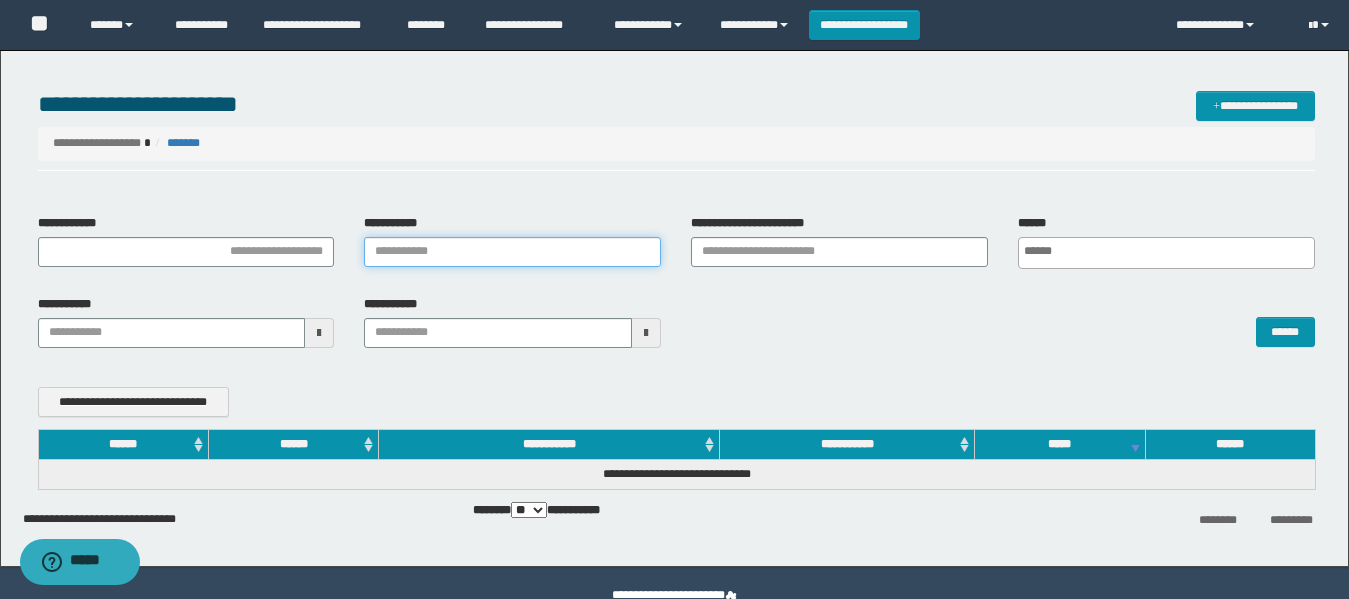 type 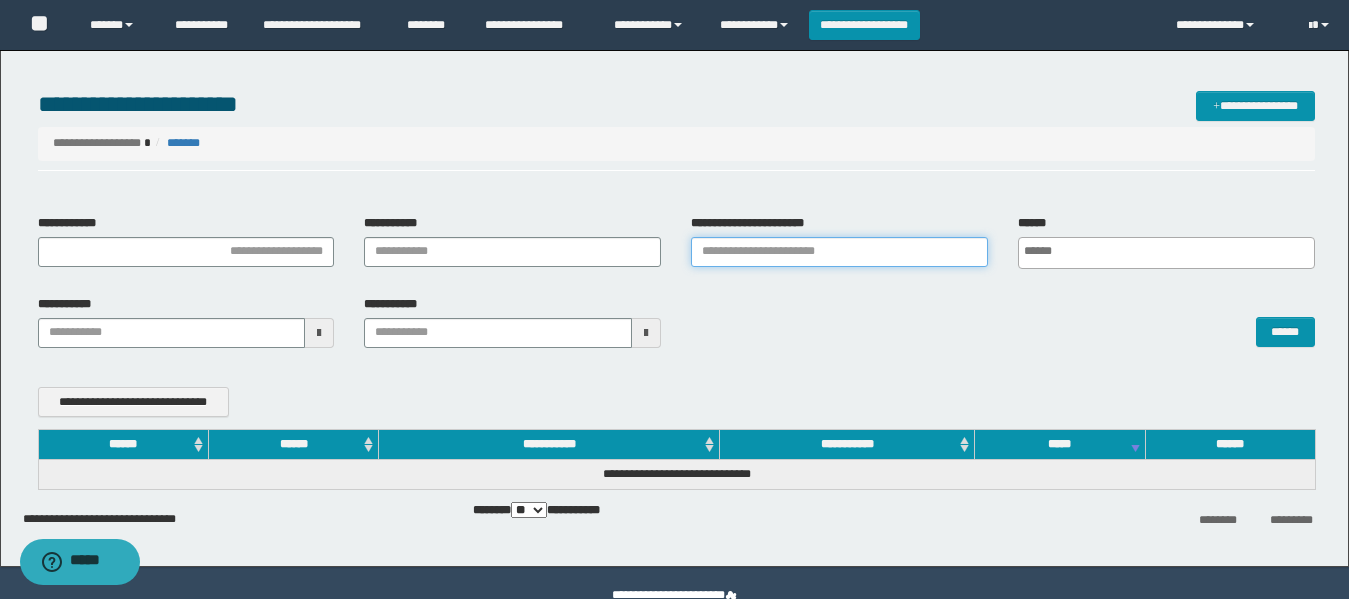 click on "**********" at bounding box center (839, 252) 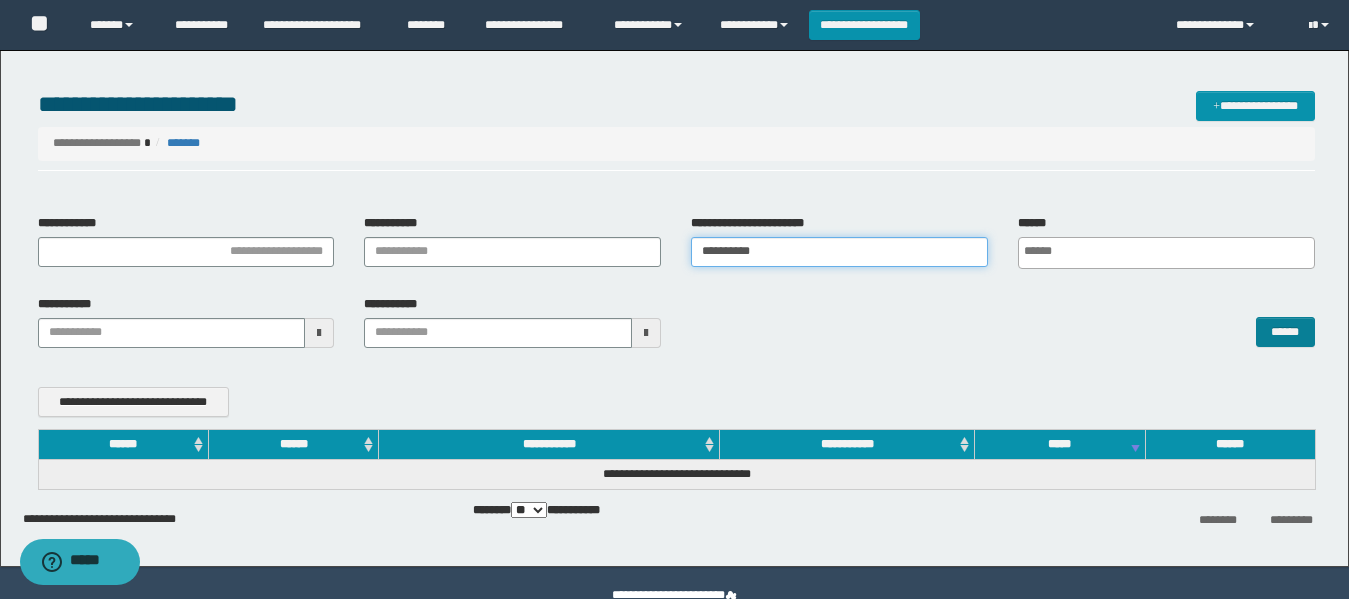 type on "**********" 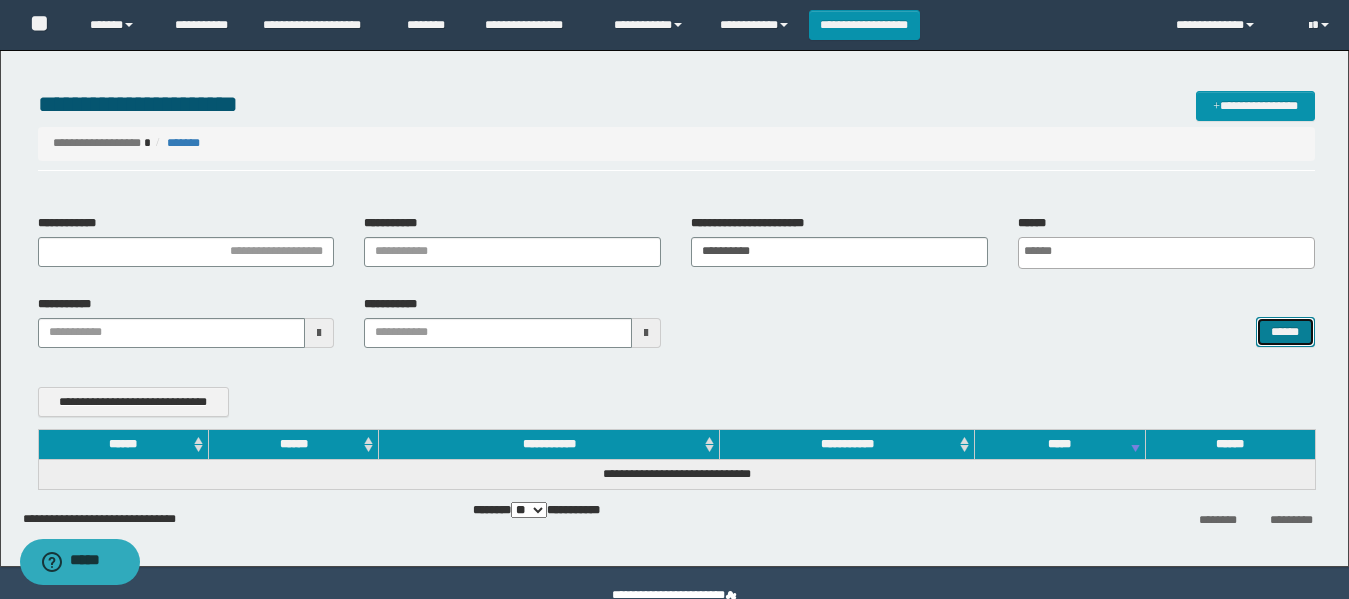 click on "******" at bounding box center [1285, 332] 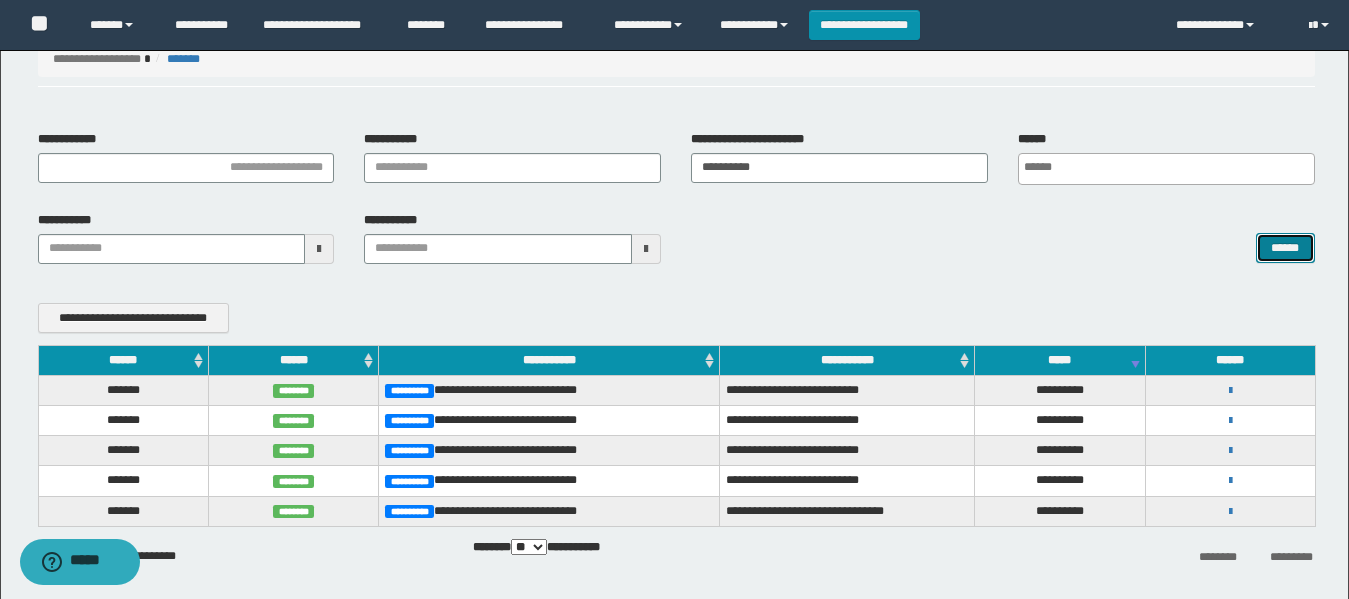 scroll, scrollTop: 163, scrollLeft: 0, axis: vertical 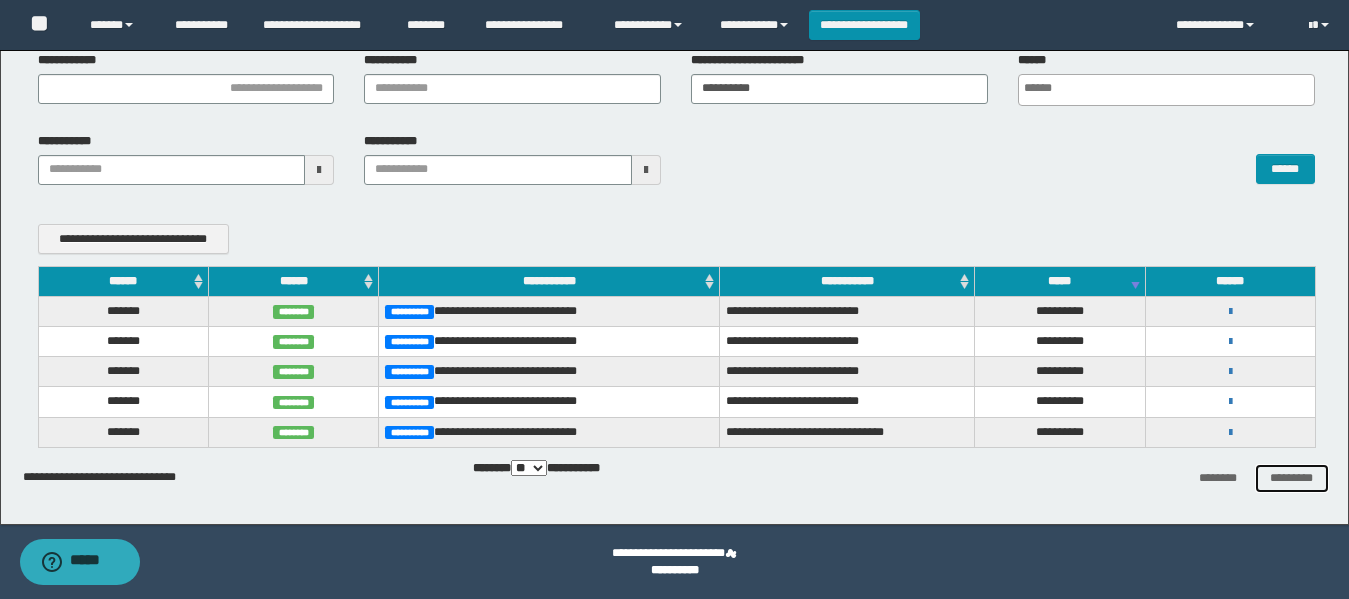 click on "*********" at bounding box center [1292, 478] 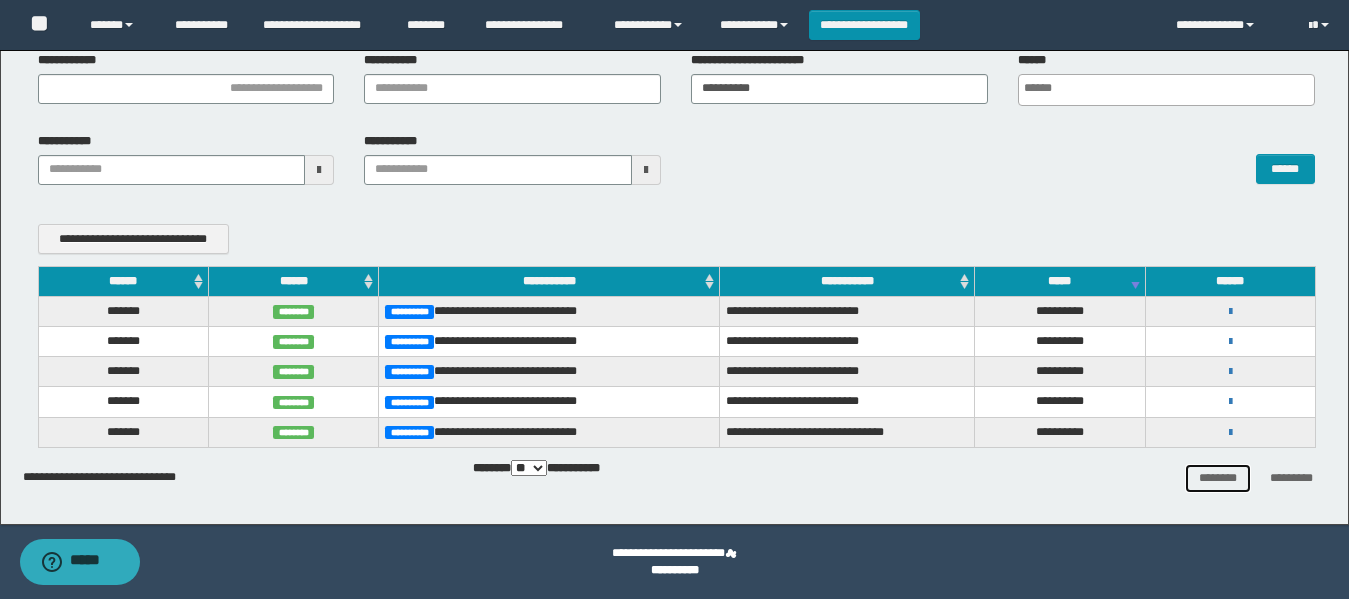 click on "********" at bounding box center [1218, 478] 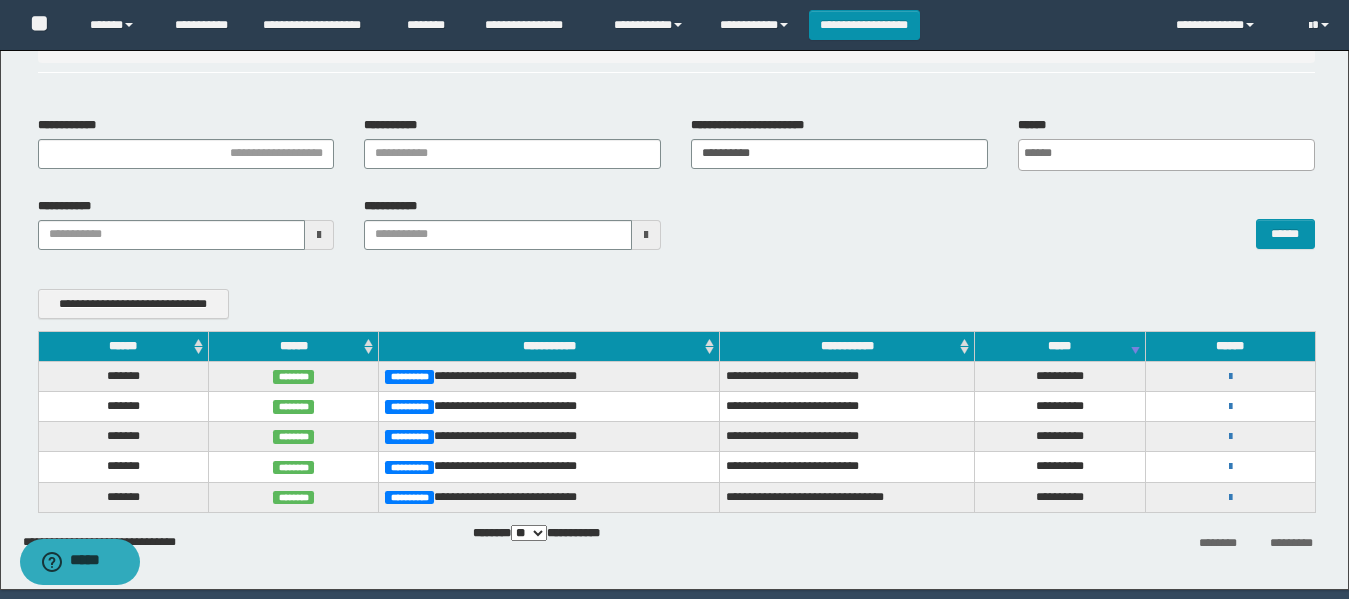 scroll, scrollTop: 63, scrollLeft: 0, axis: vertical 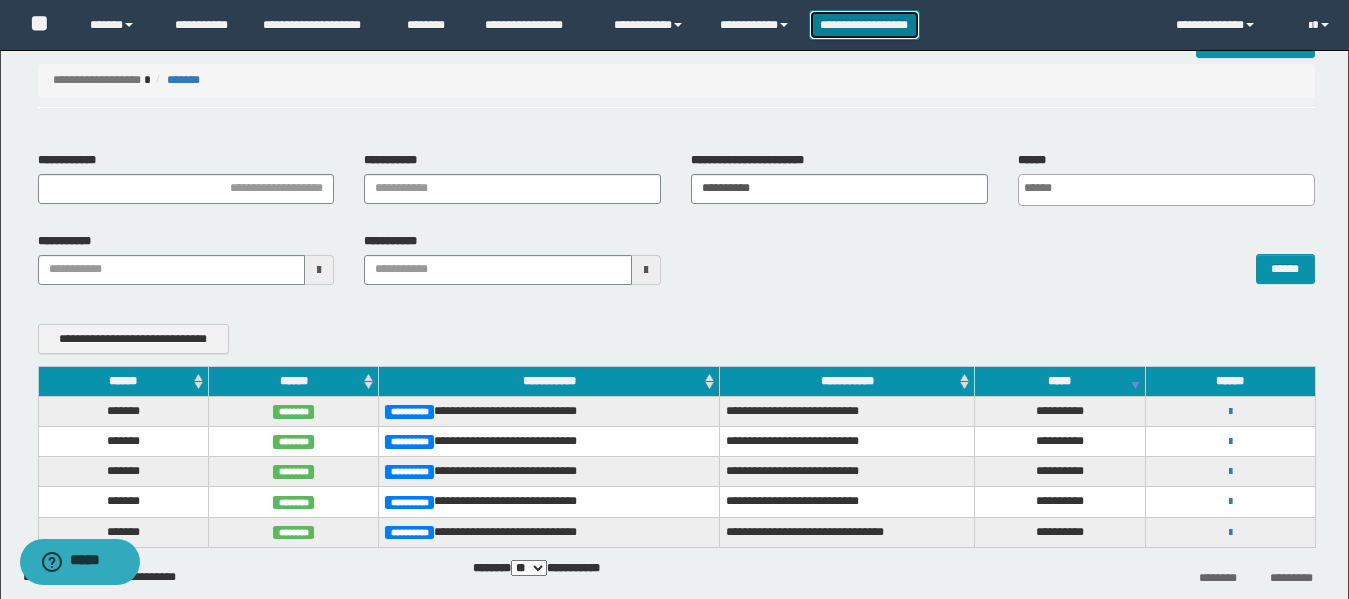 click on "**********" at bounding box center [864, 25] 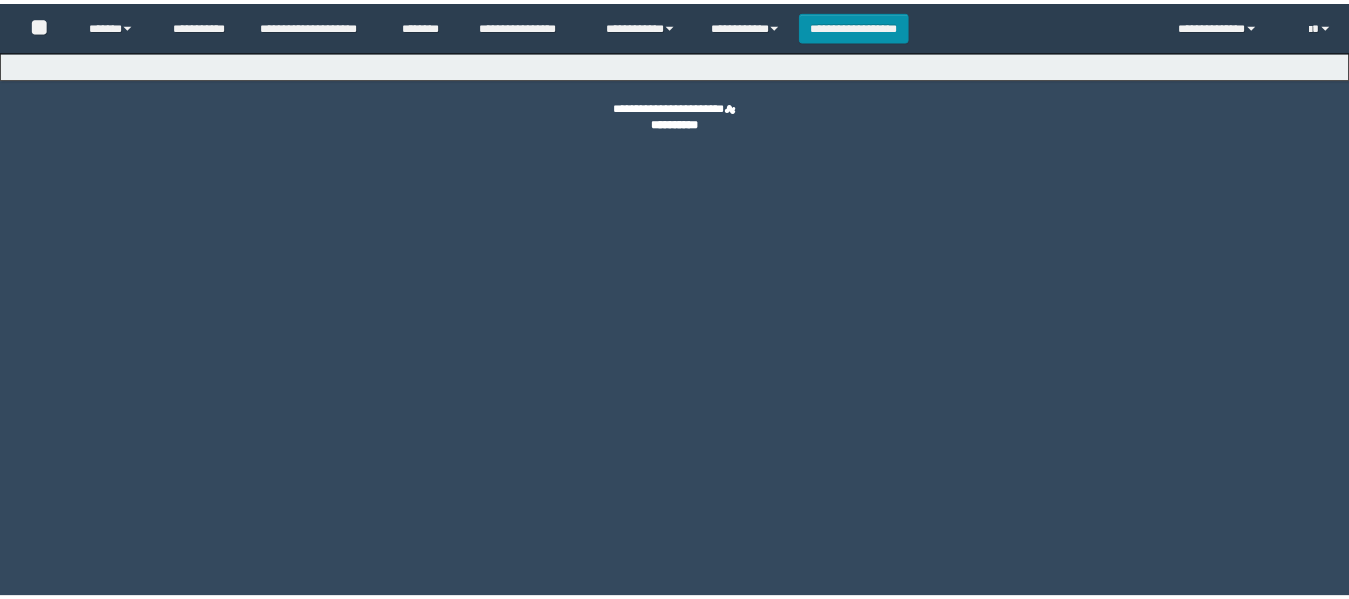 scroll, scrollTop: 0, scrollLeft: 0, axis: both 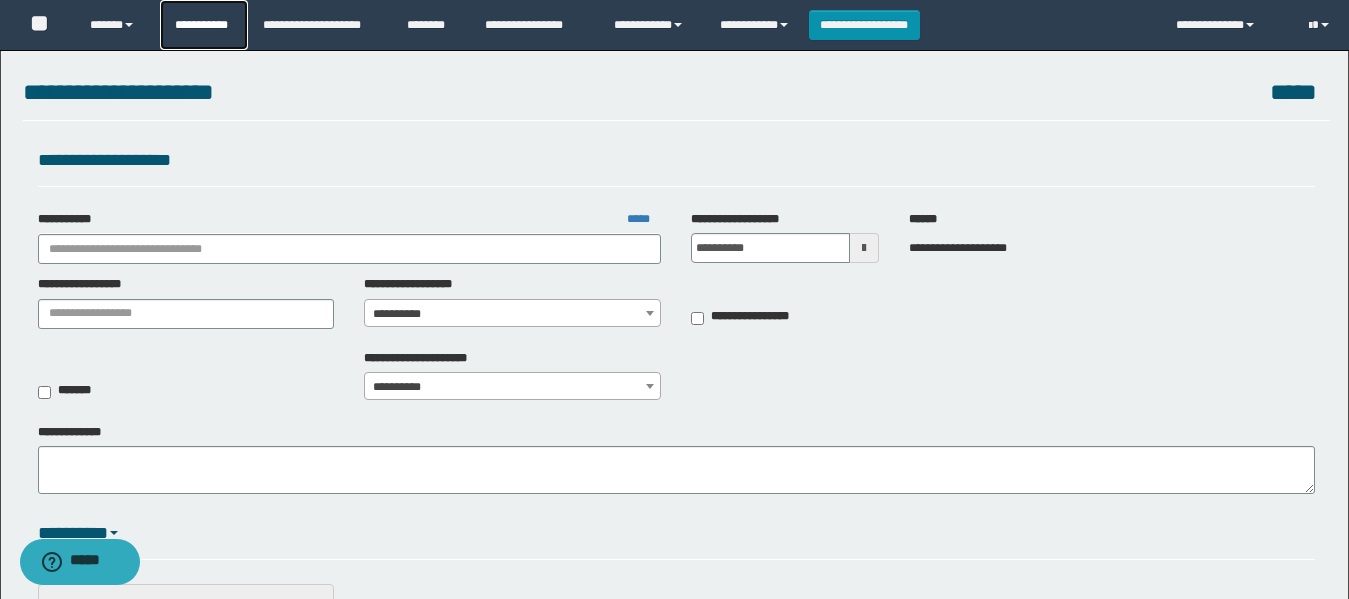 click on "**********" at bounding box center [204, 25] 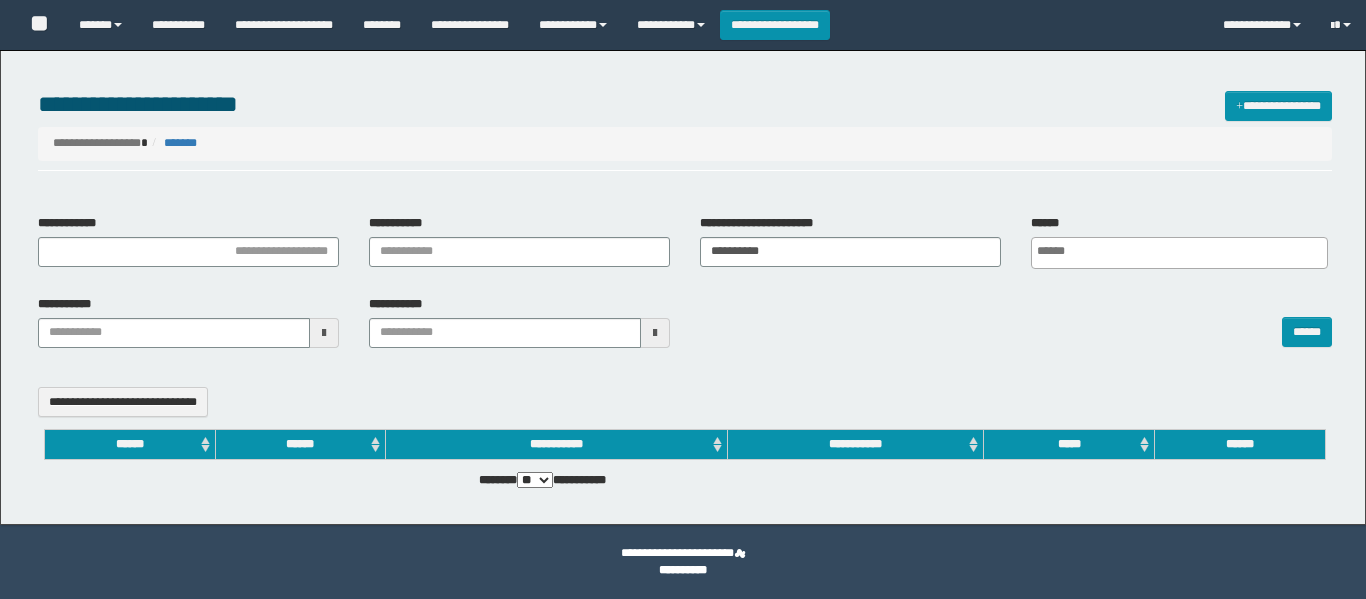 select 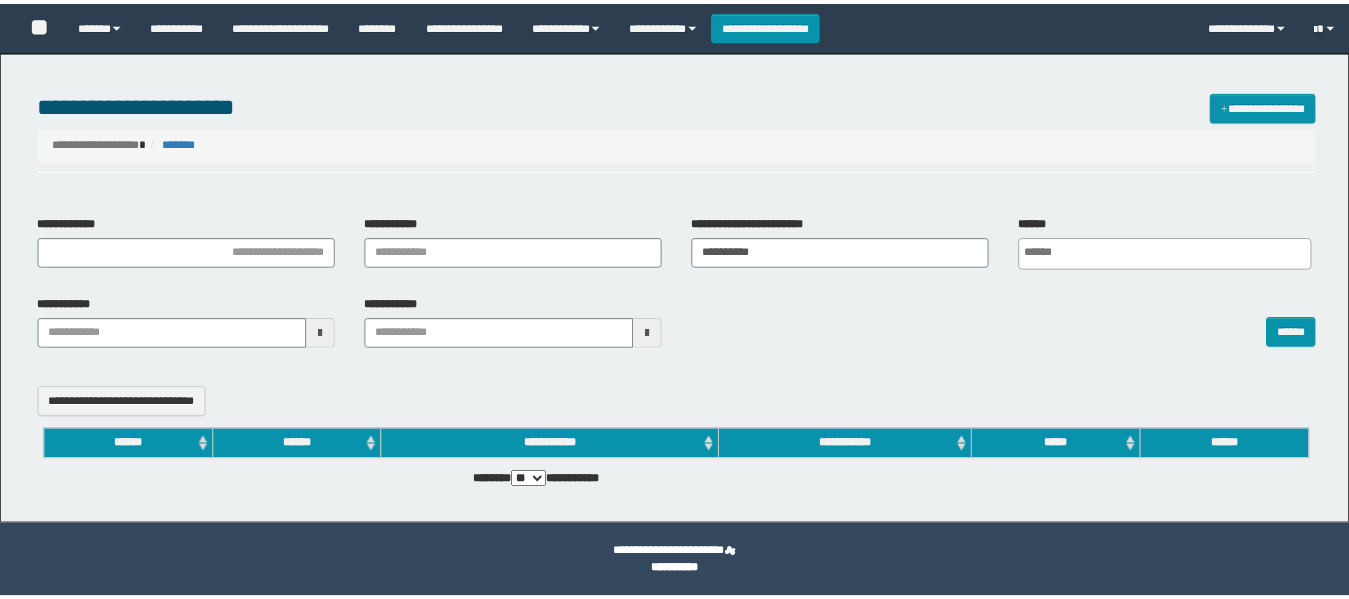 scroll, scrollTop: 0, scrollLeft: 0, axis: both 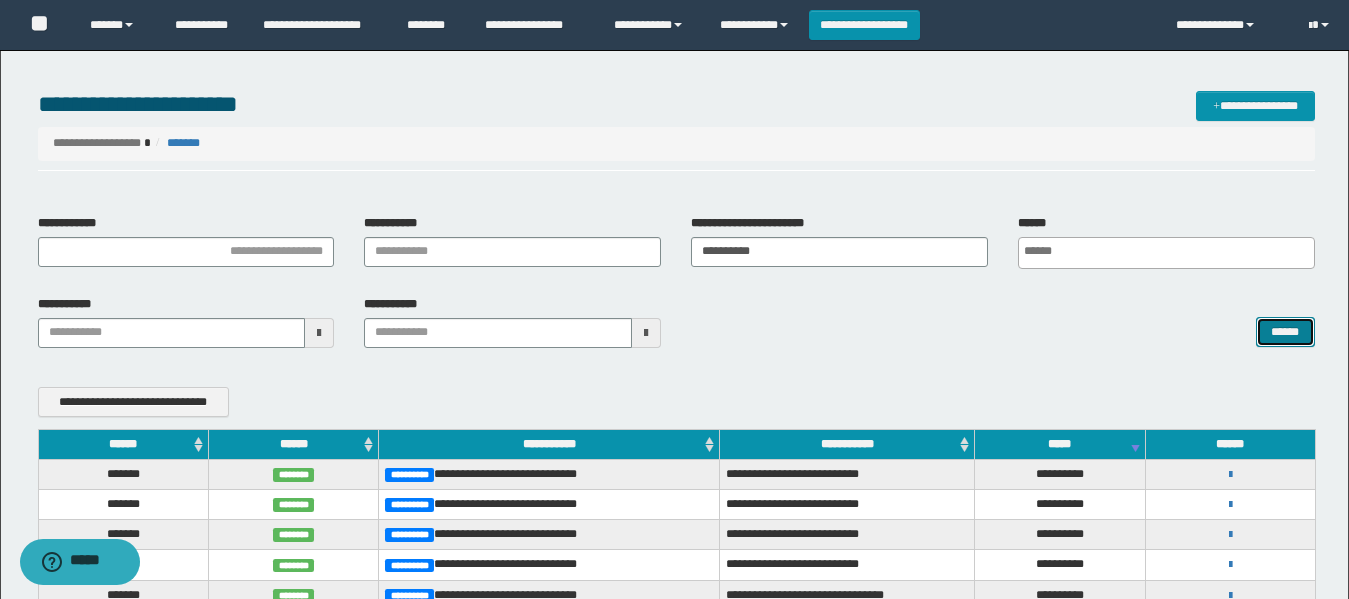 click on "******" at bounding box center (1285, 332) 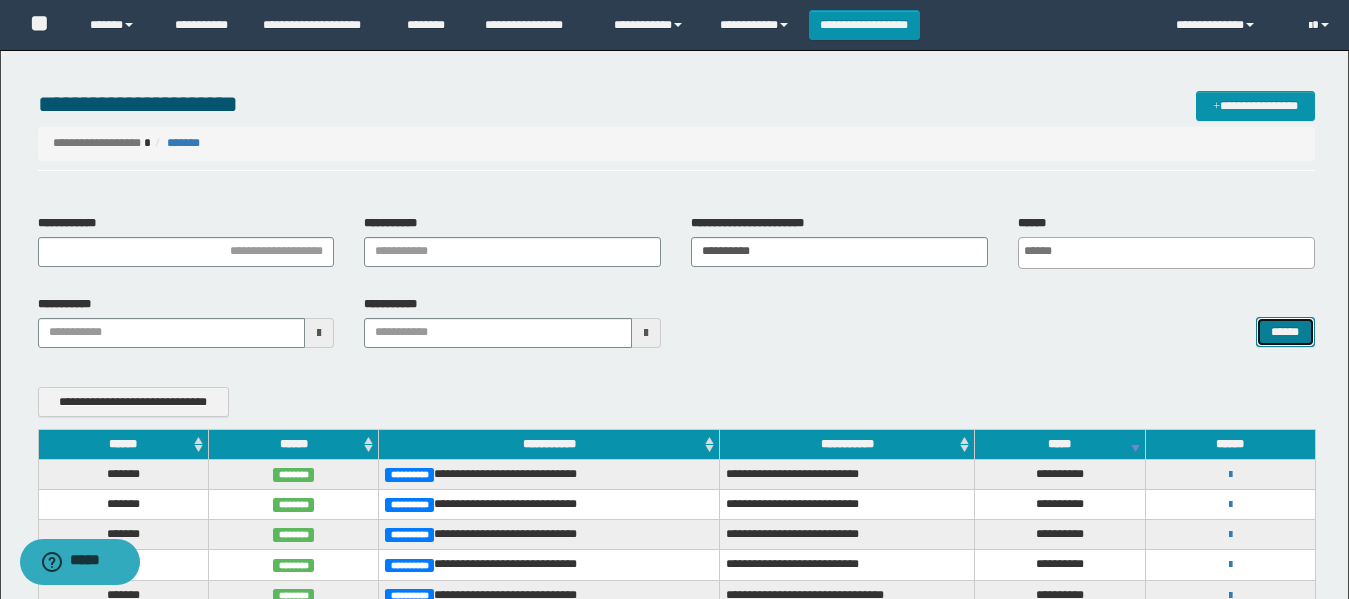 click on "******" at bounding box center (1285, 332) 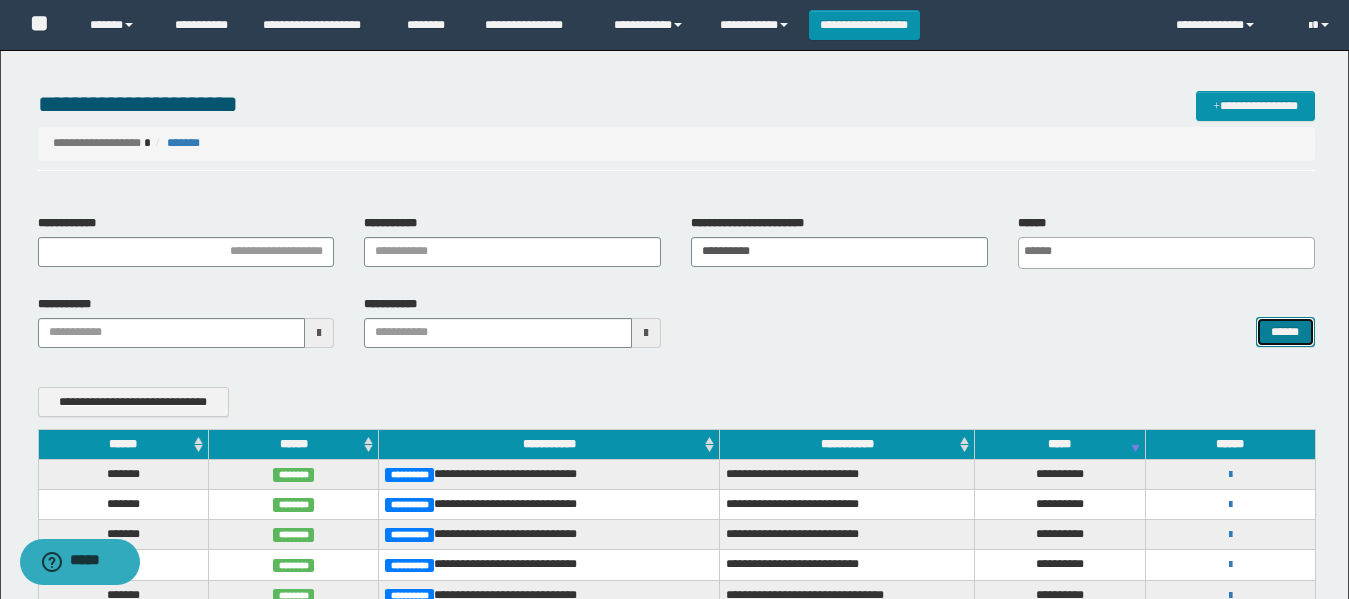 click on "******" at bounding box center (1285, 332) 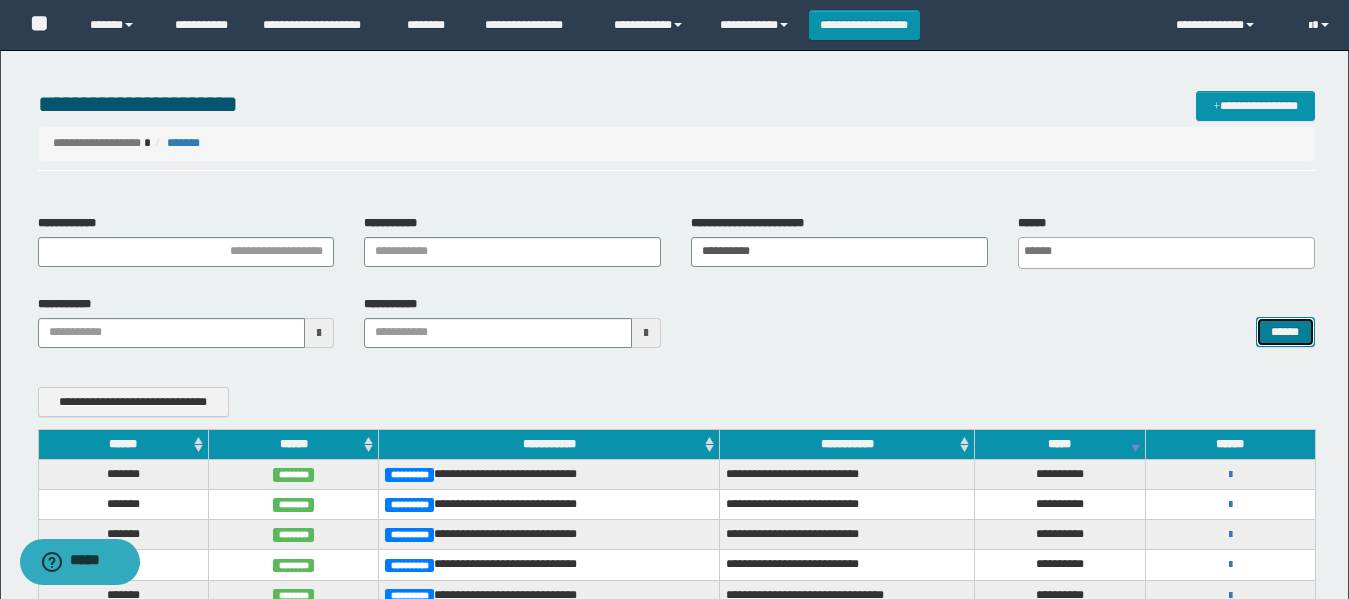 click on "******" at bounding box center (1285, 332) 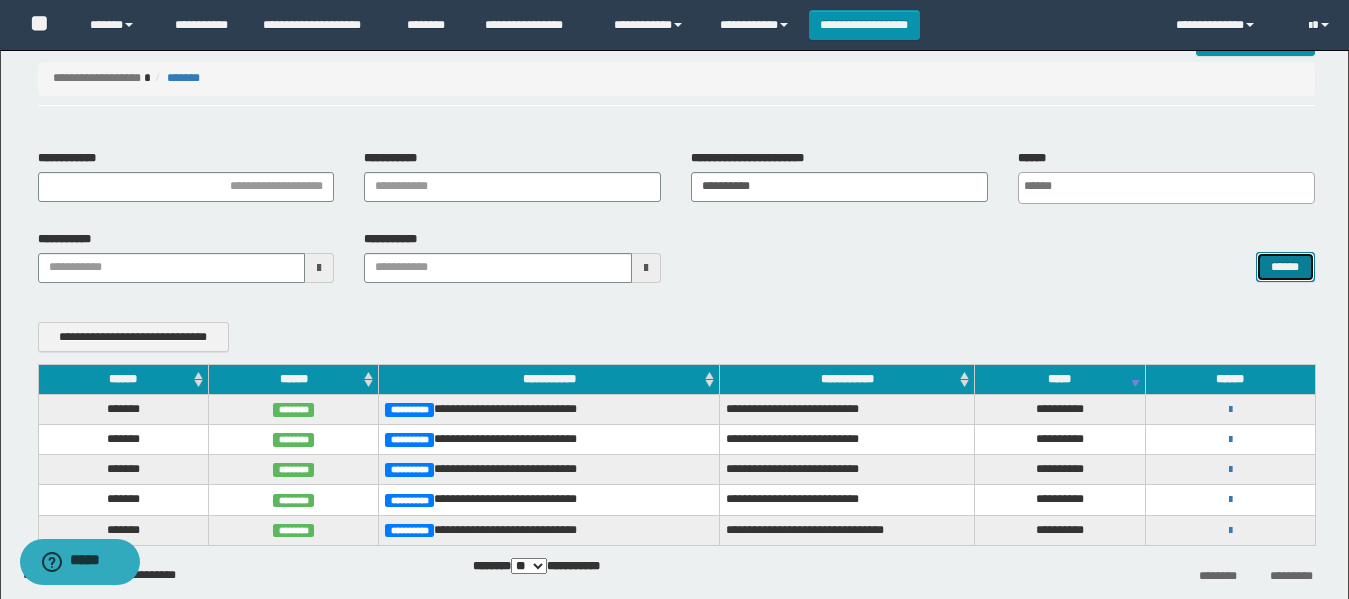 scroll, scrollTop: 100, scrollLeft: 0, axis: vertical 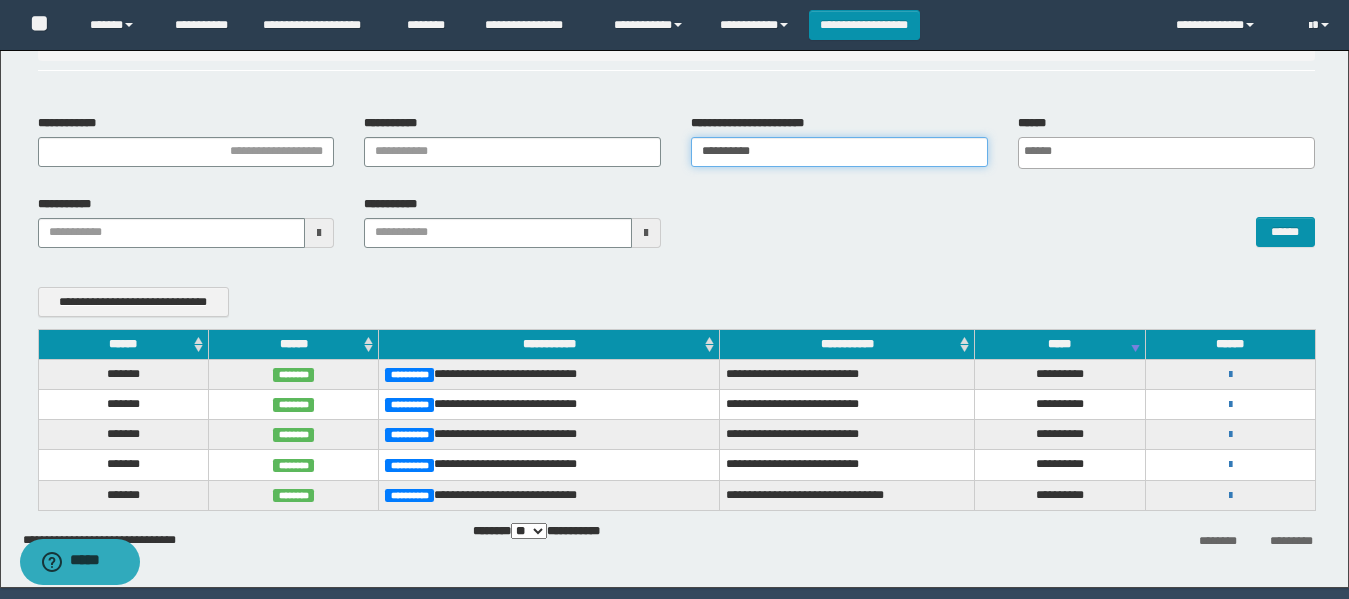 click on "**********" at bounding box center [839, 152] 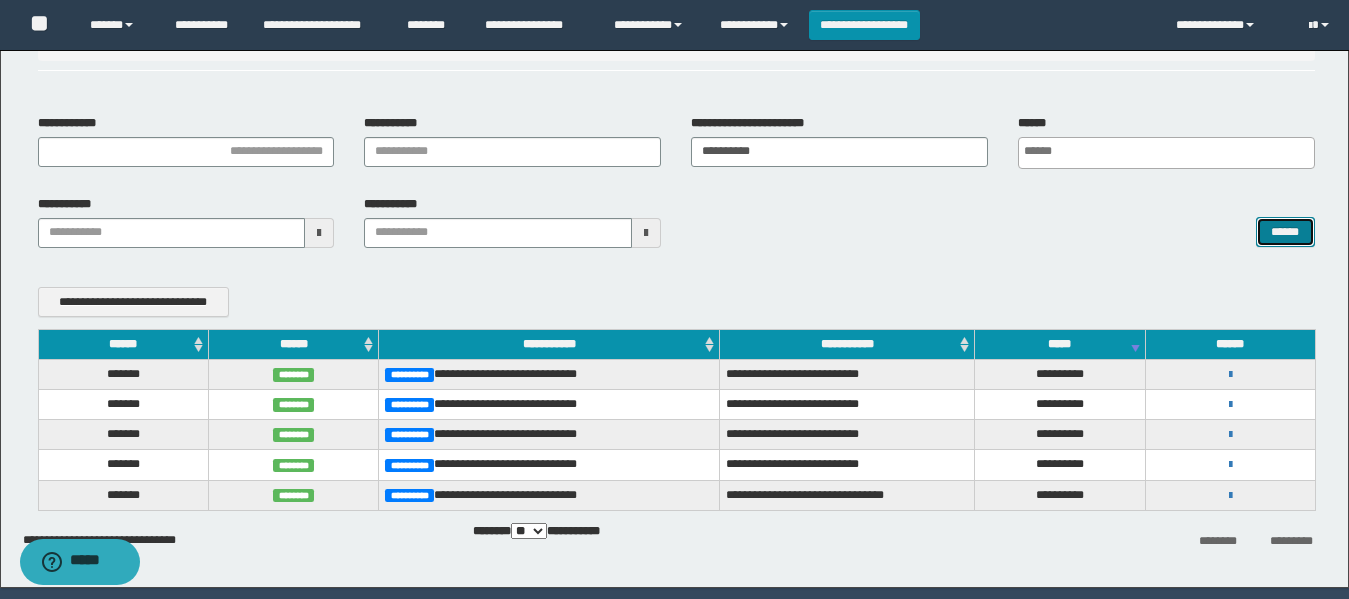 click on "******" at bounding box center [1285, 232] 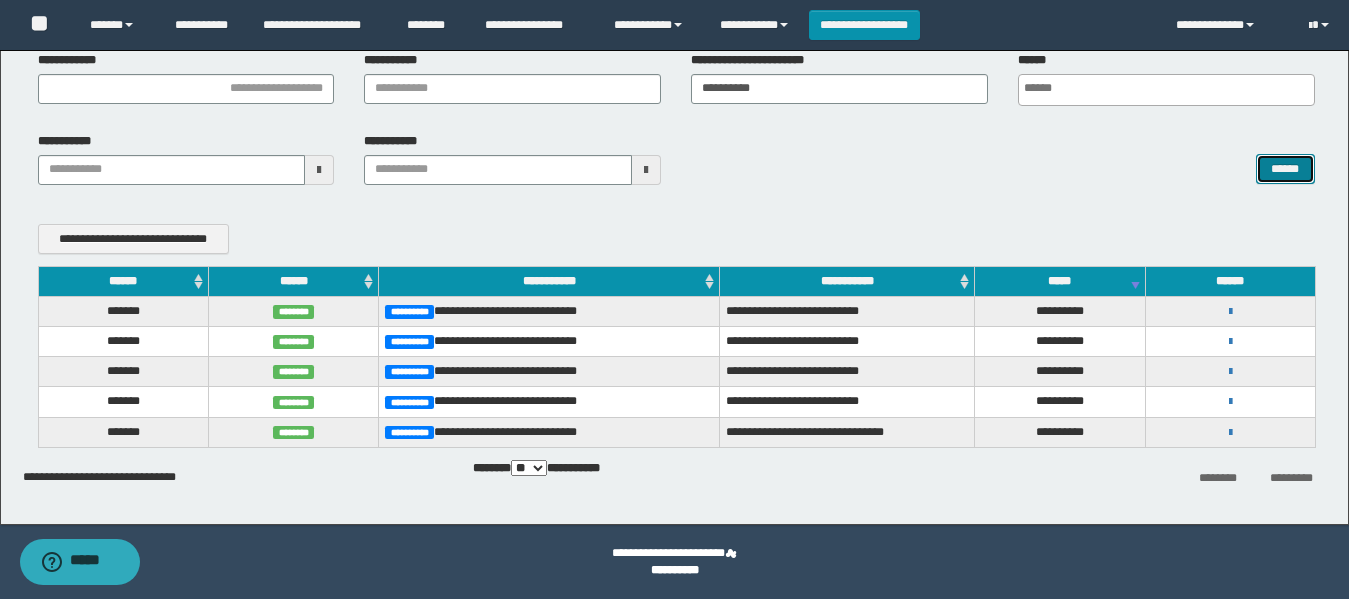 scroll, scrollTop: 0, scrollLeft: 0, axis: both 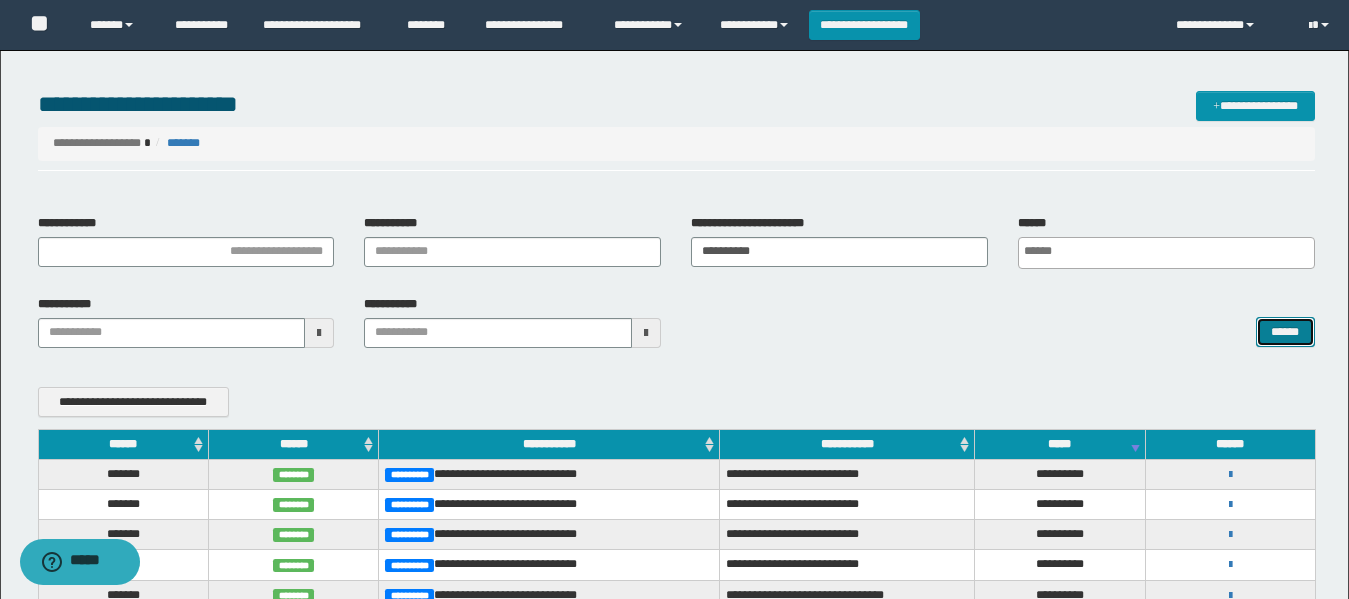click on "******" at bounding box center [1285, 332] 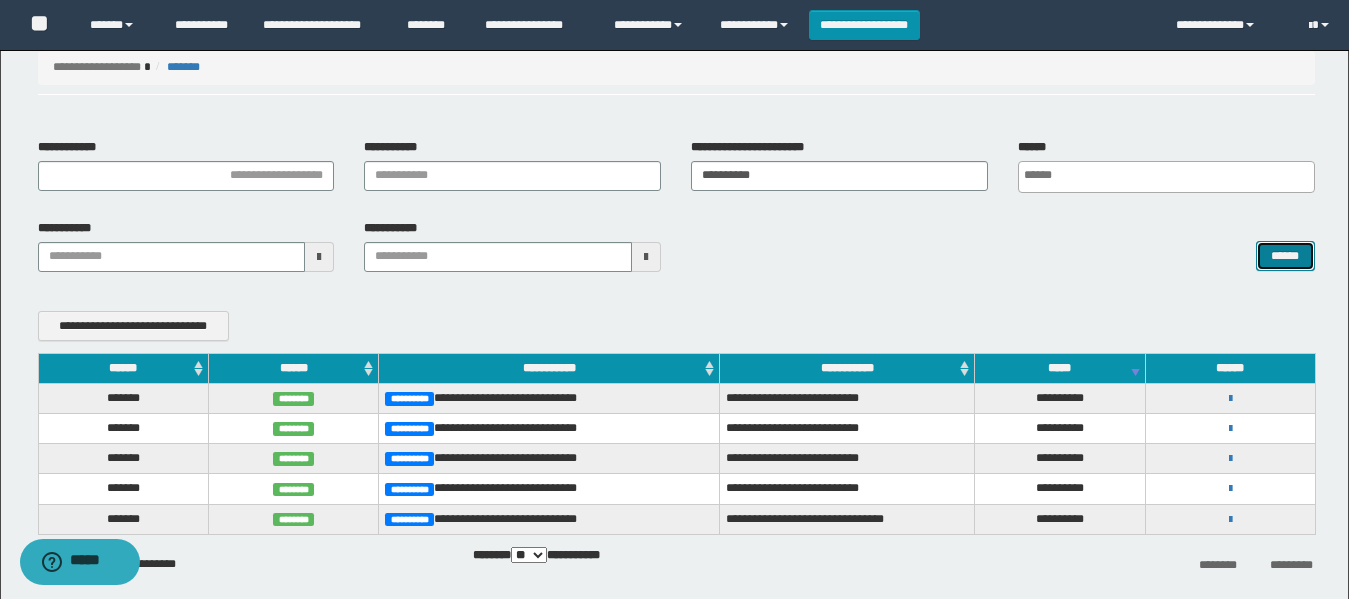 scroll, scrollTop: 163, scrollLeft: 0, axis: vertical 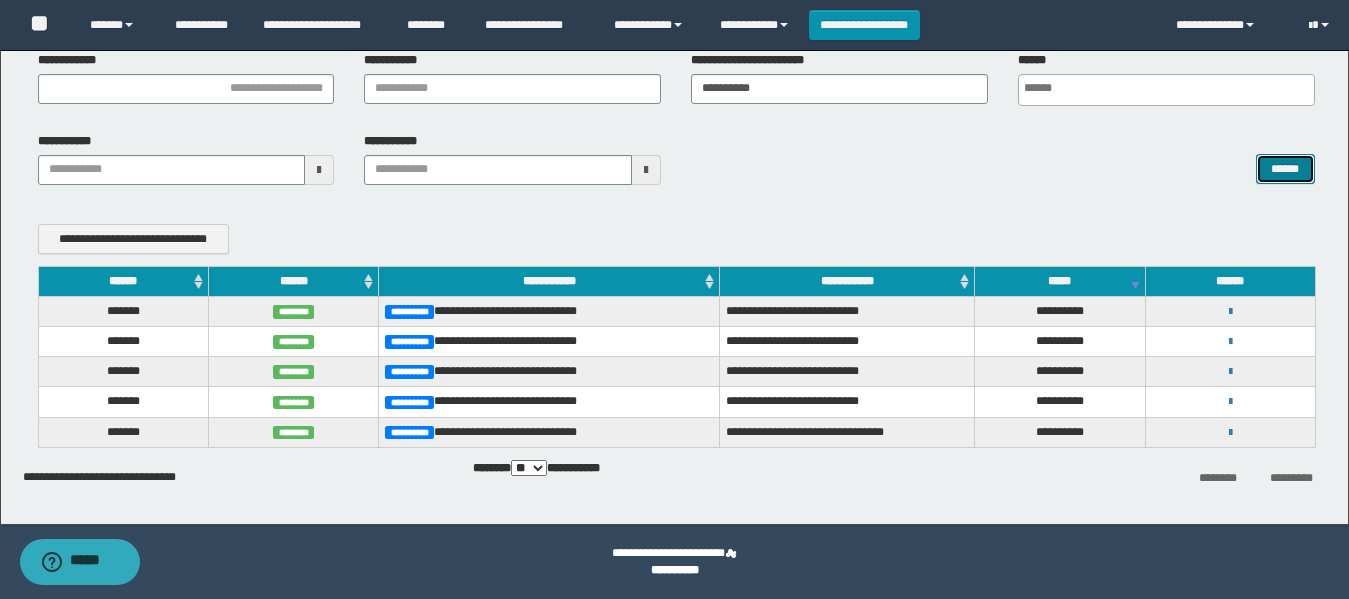 click on "******" at bounding box center (1285, 169) 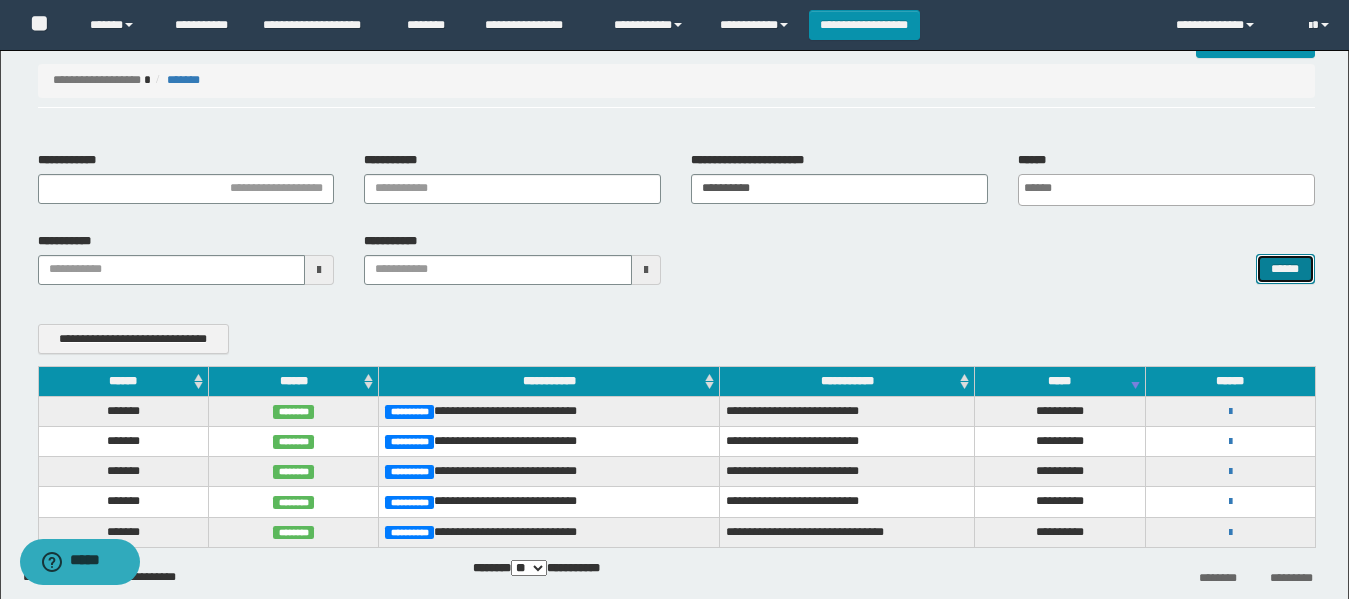 click on "******" at bounding box center (1285, 269) 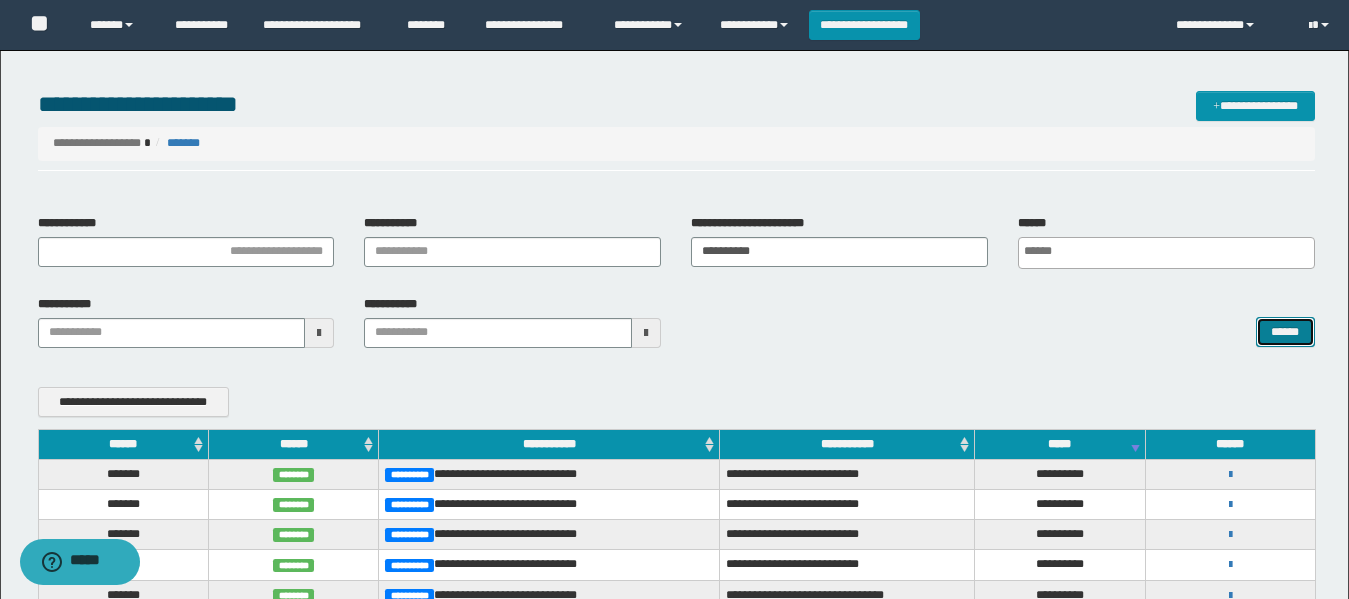 click on "******" at bounding box center [1285, 332] 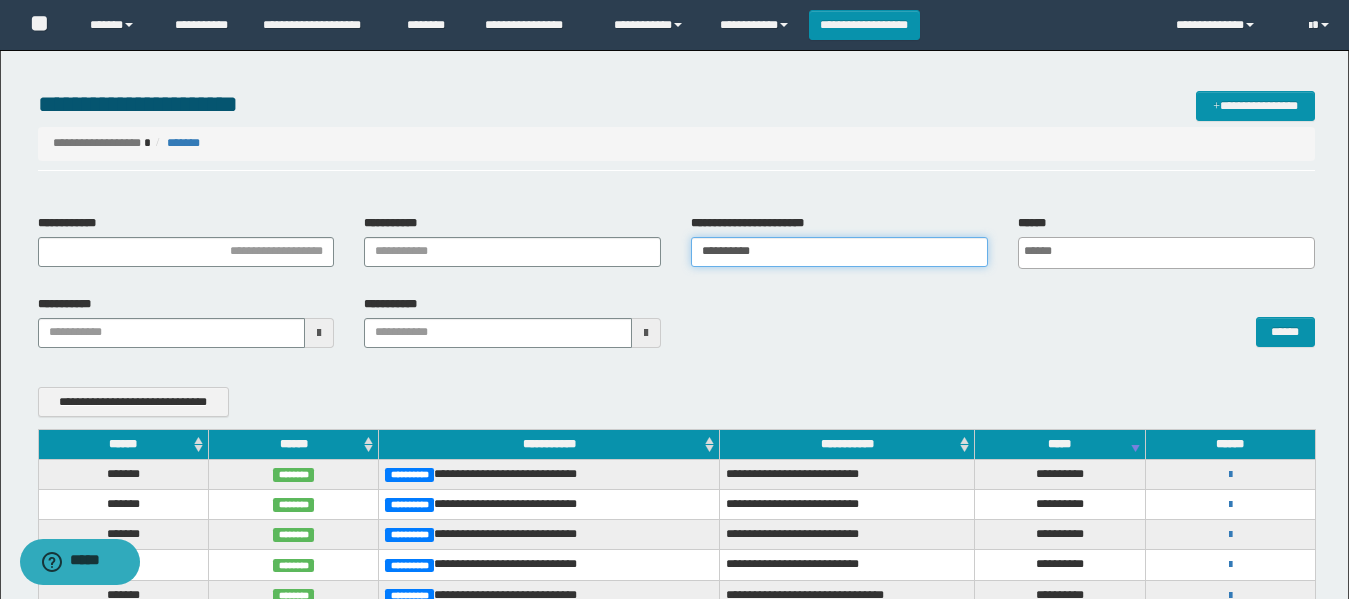 click on "**********" at bounding box center (839, 252) 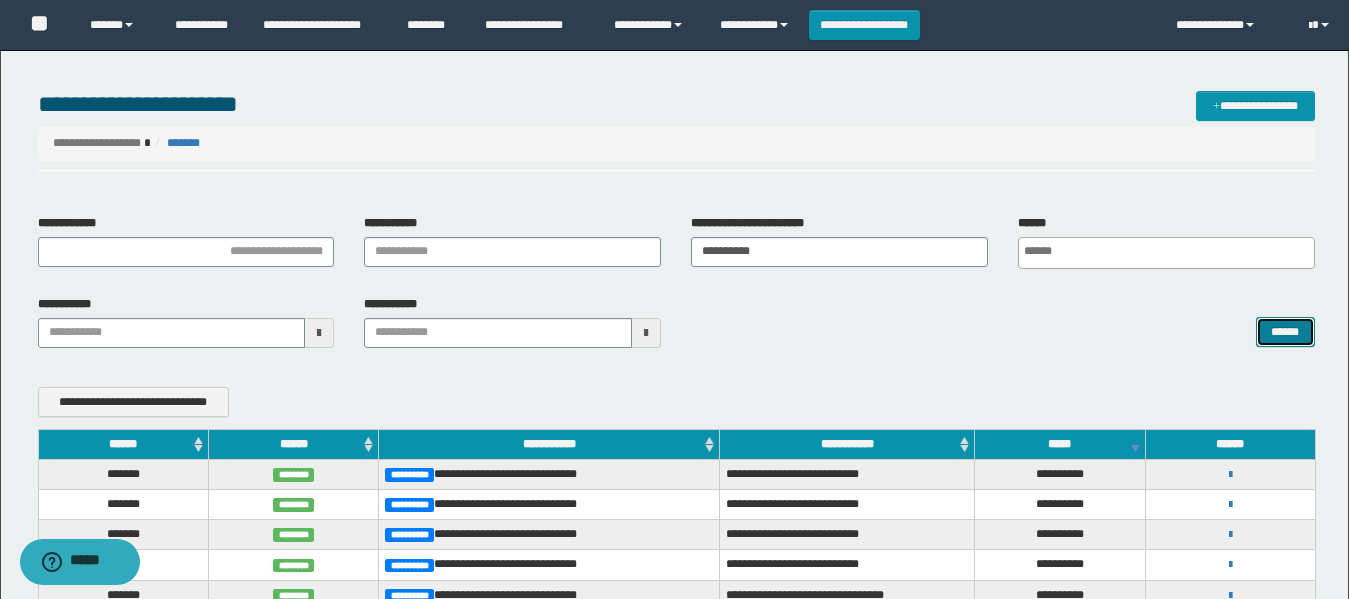 click on "******" at bounding box center [1285, 332] 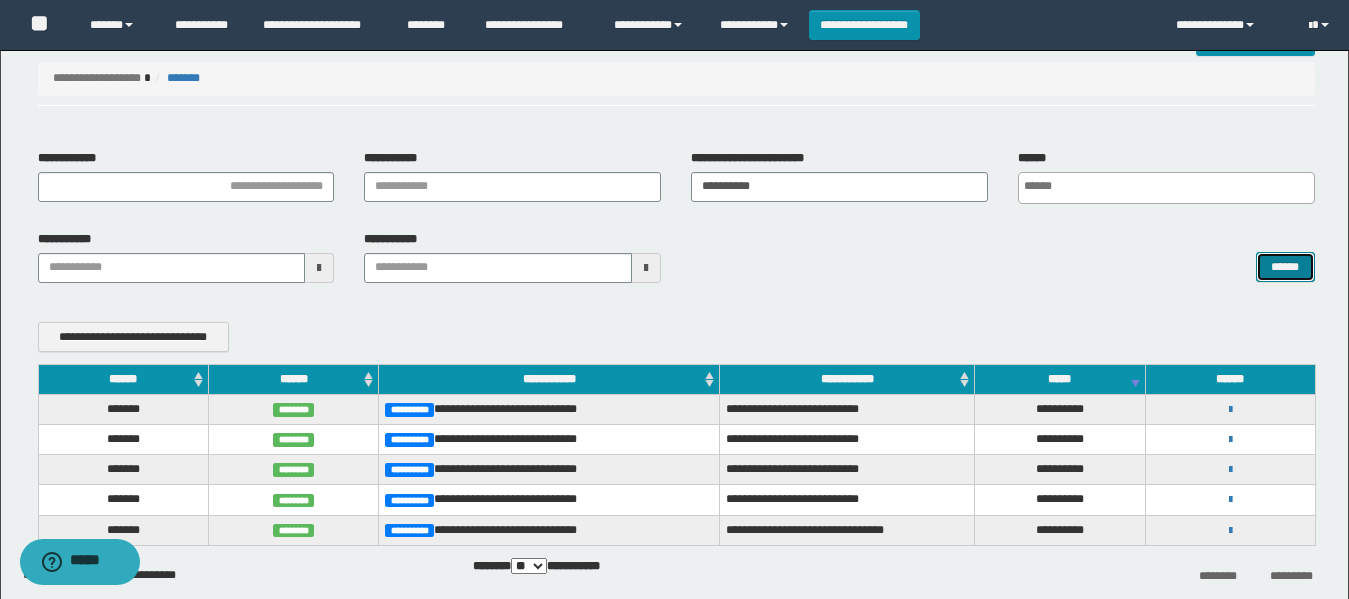 scroll, scrollTop: 100, scrollLeft: 0, axis: vertical 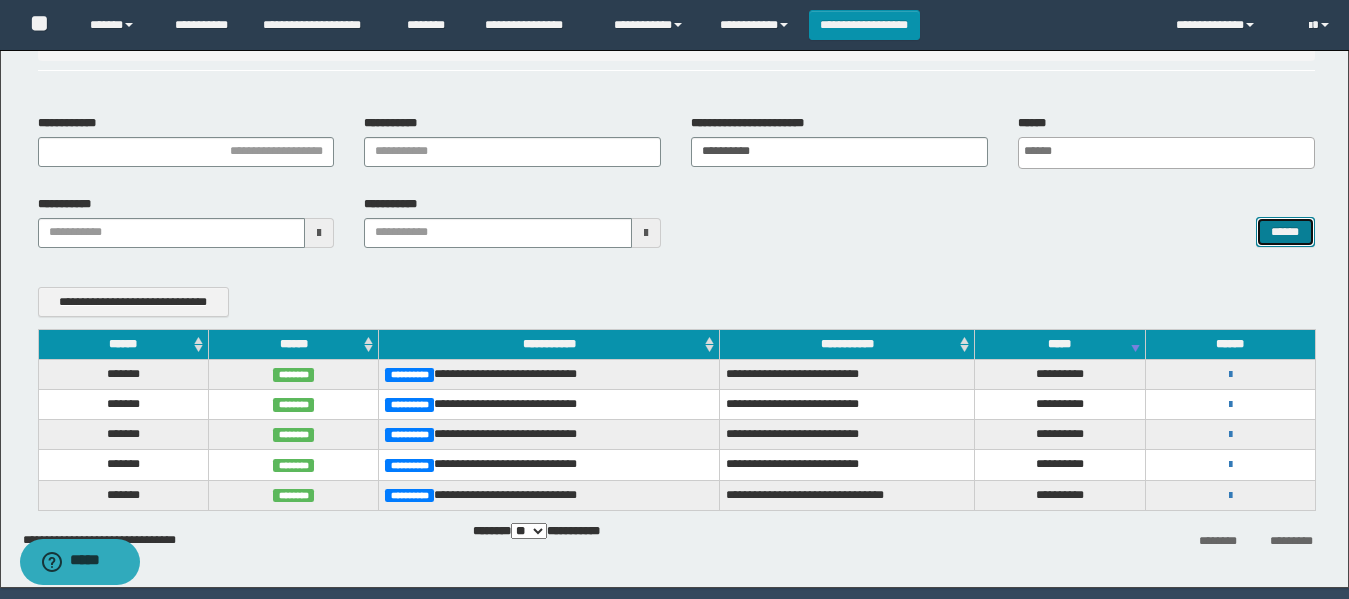 click on "******" at bounding box center [1285, 232] 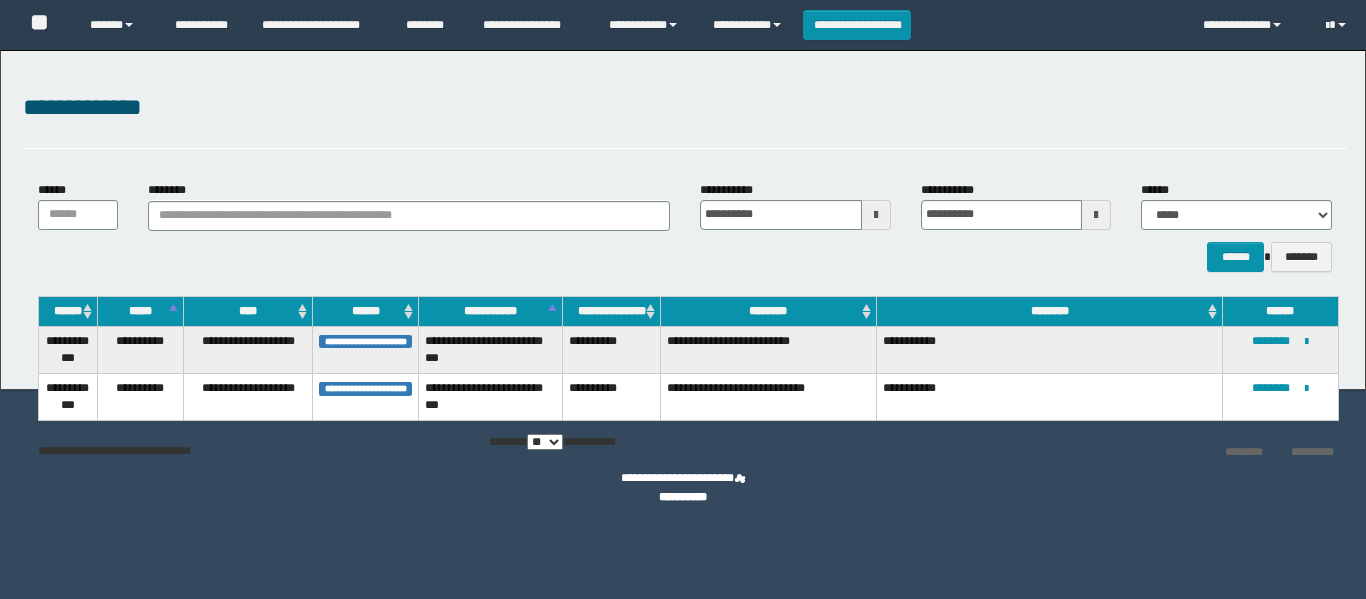 scroll, scrollTop: 0, scrollLeft: 0, axis: both 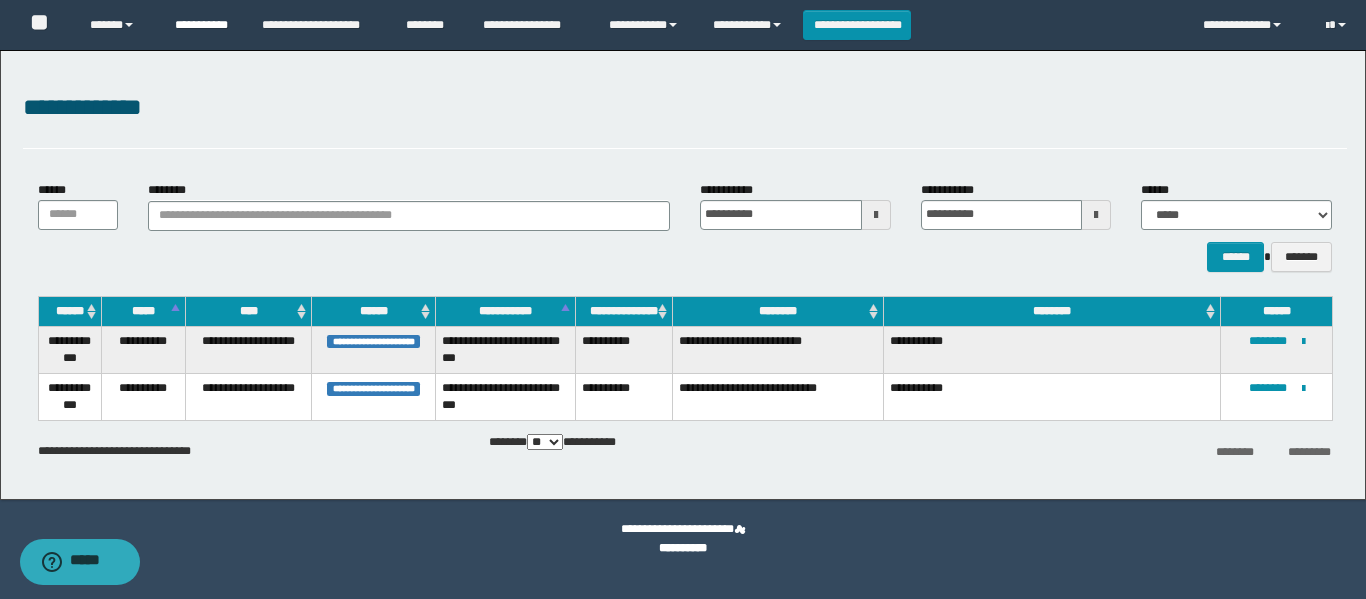 click on "**********" at bounding box center (203, 25) 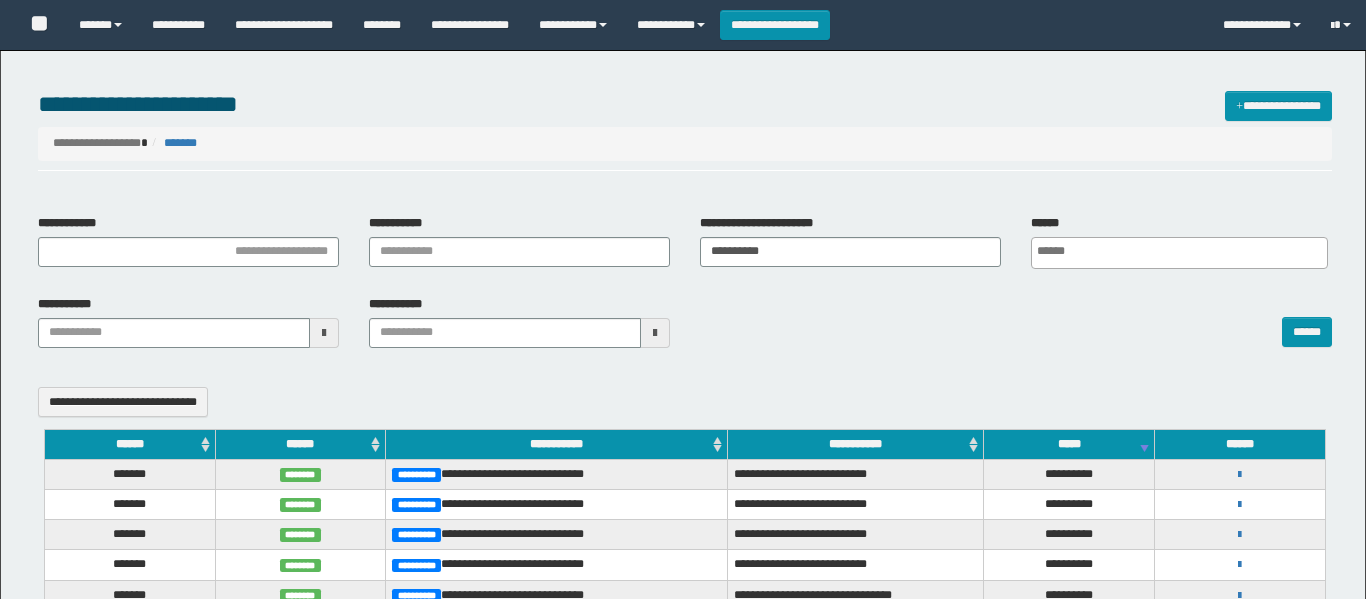 select 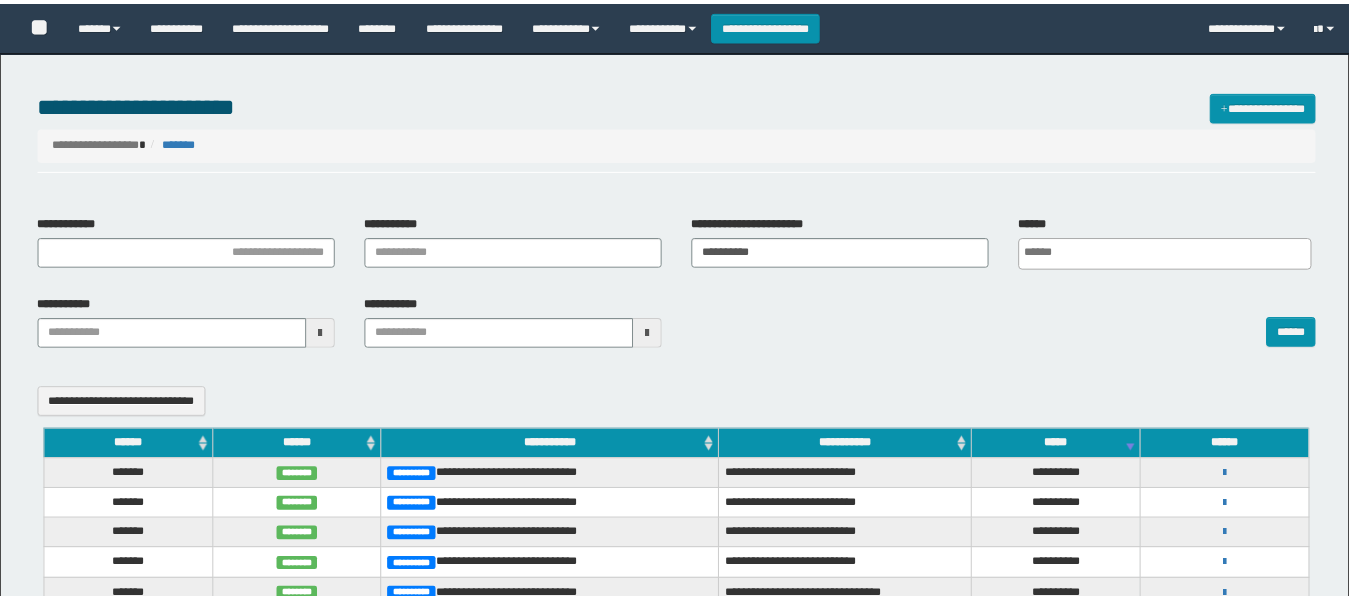 scroll, scrollTop: 0, scrollLeft: 0, axis: both 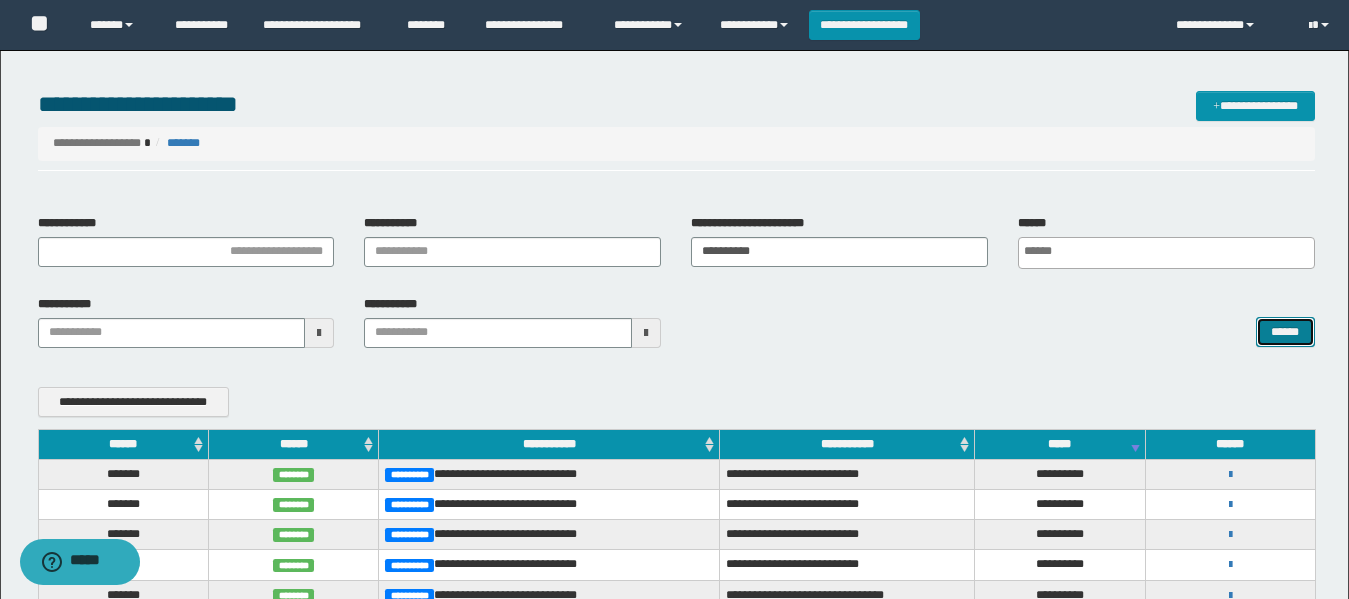 click on "******" at bounding box center [1285, 332] 